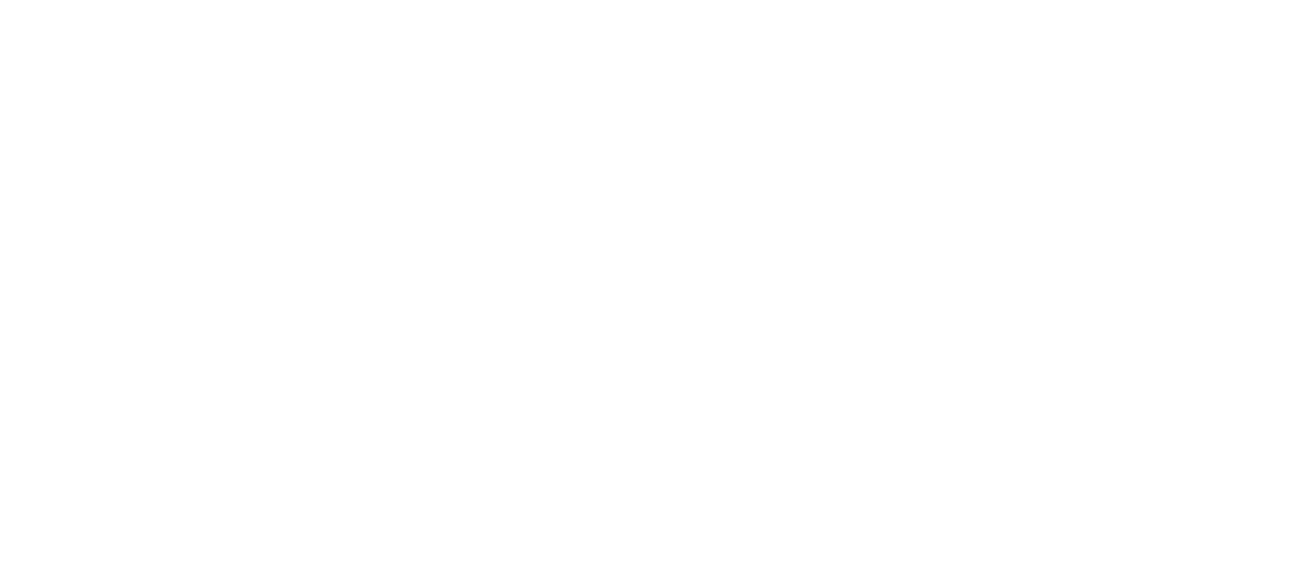 scroll, scrollTop: 0, scrollLeft: 0, axis: both 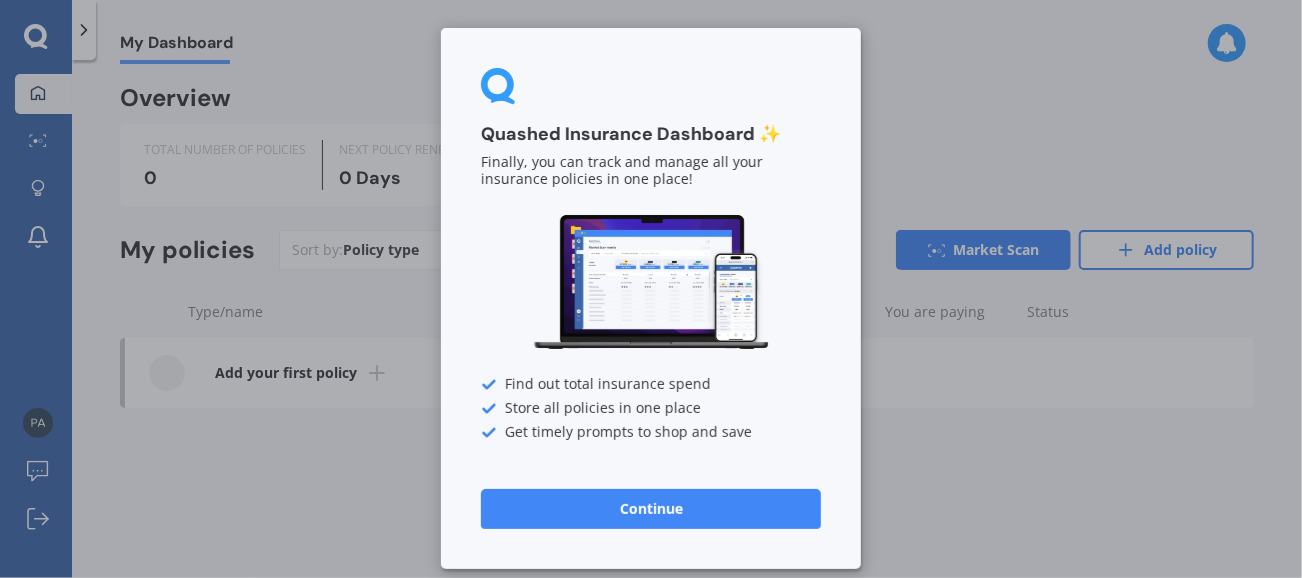 click on "Continue" at bounding box center [651, 509] 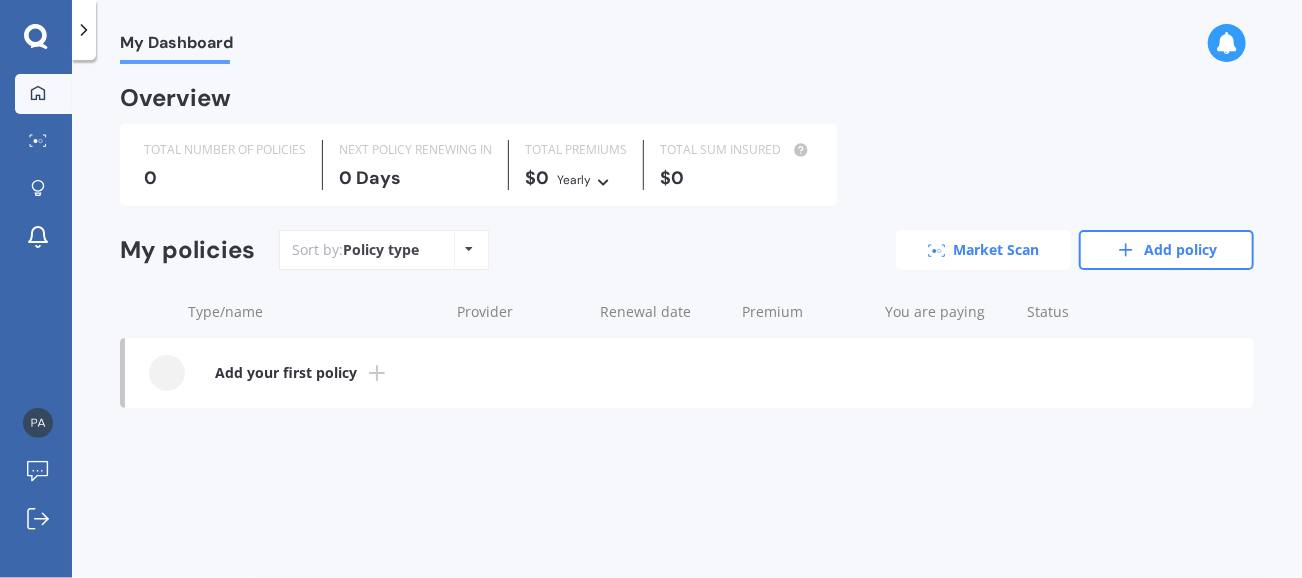 click on "Market Scan" at bounding box center (983, 250) 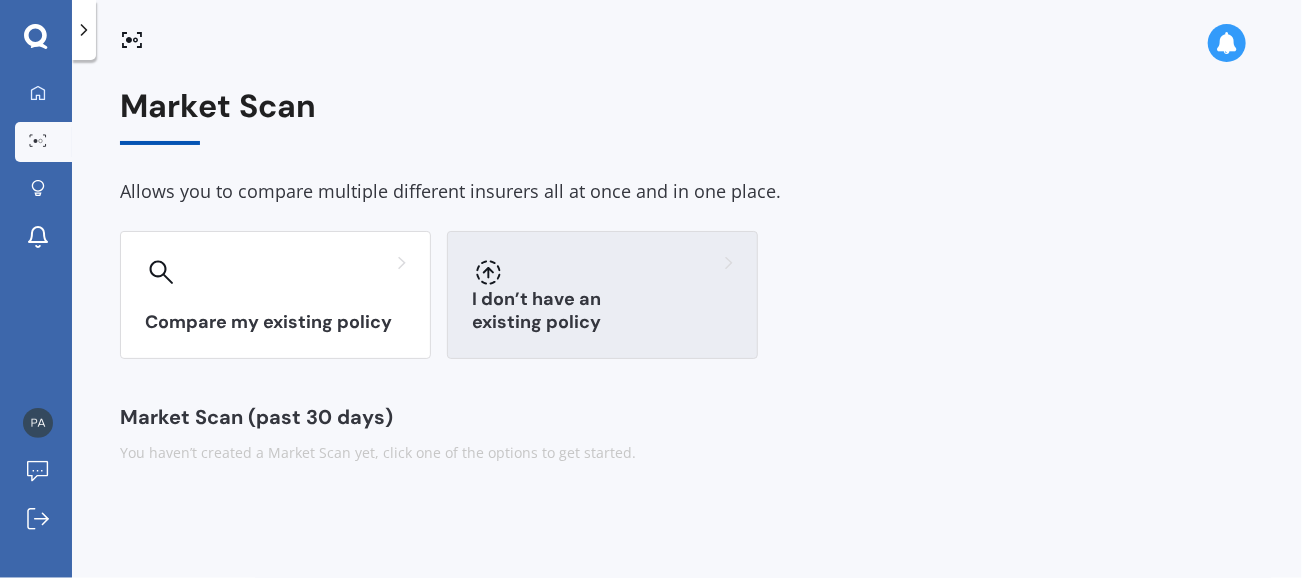 click at bounding box center [602, 272] 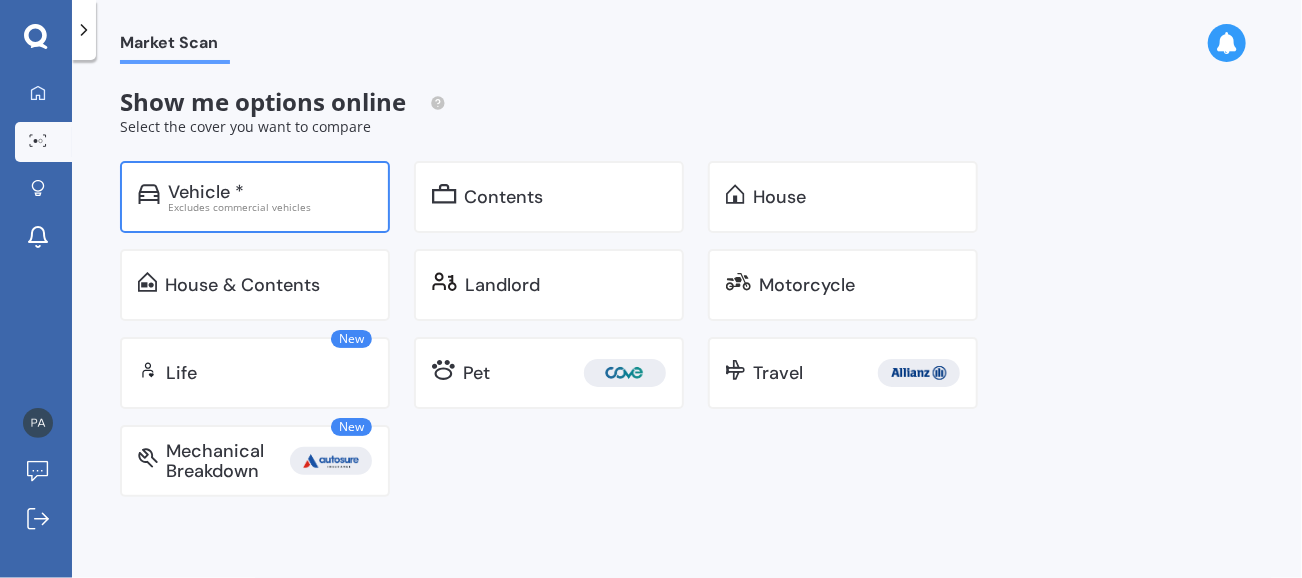 click on "Vehicle *" at bounding box center (206, 192) 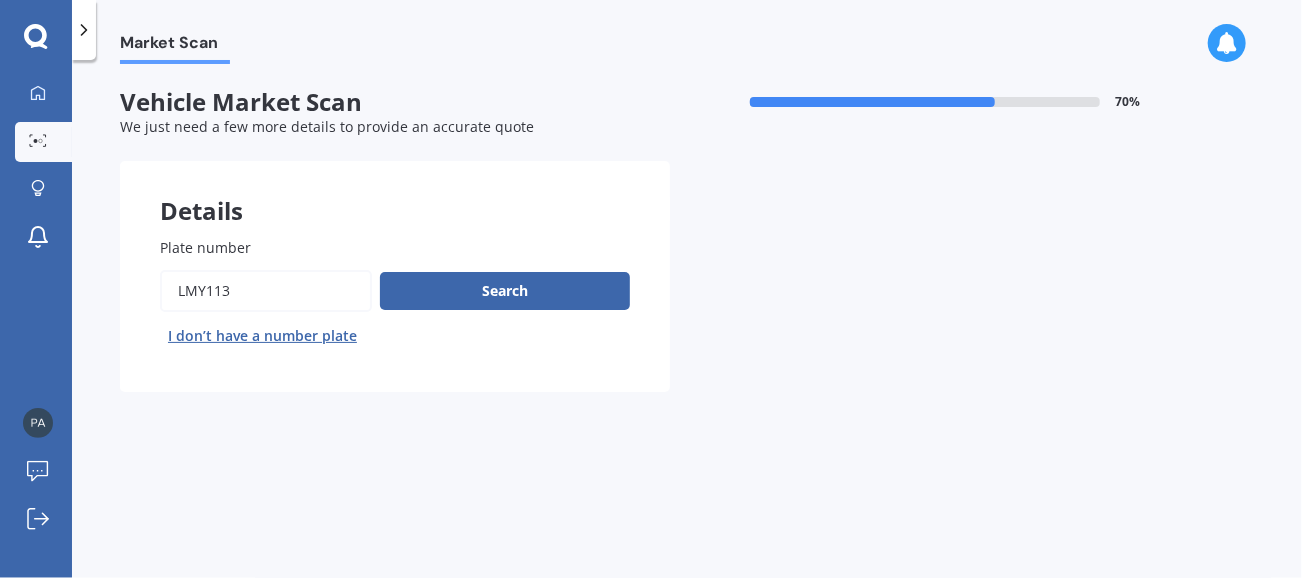drag, startPoint x: 259, startPoint y: 285, endPoint x: 63, endPoint y: 283, distance: 196.01021 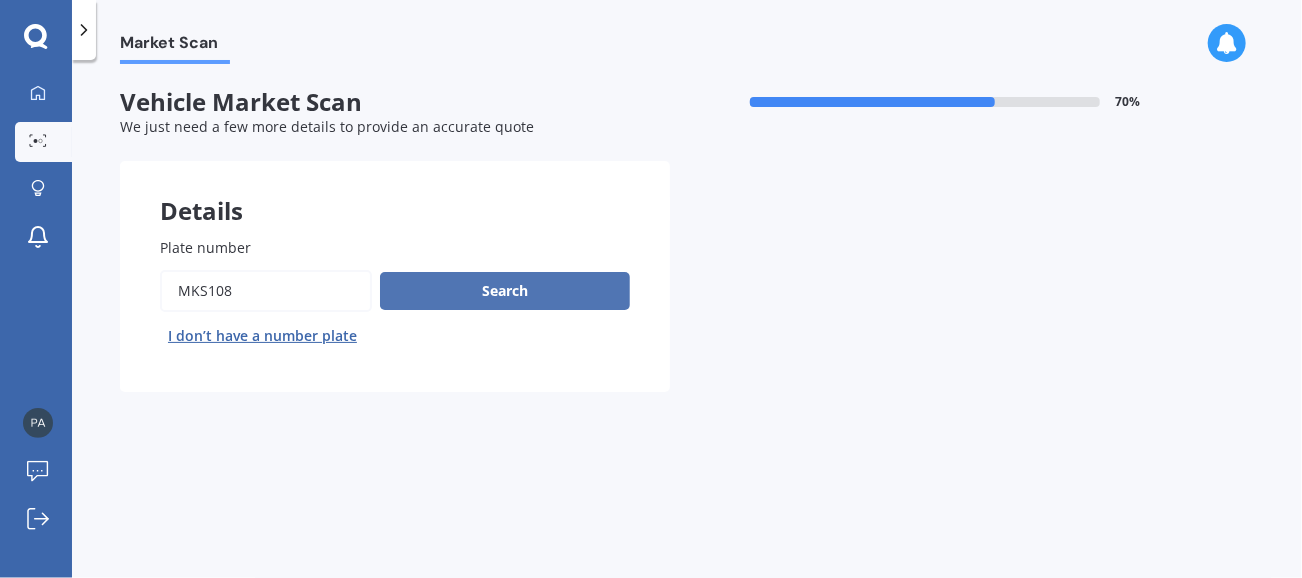 type on "mks108" 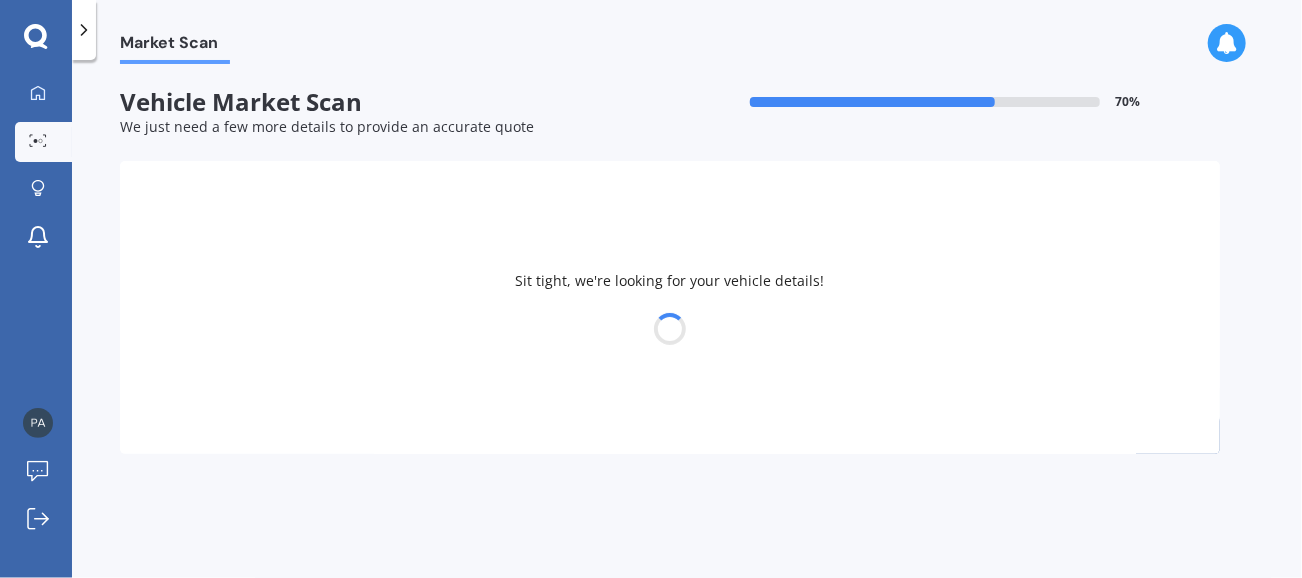 select on "TOYOTA" 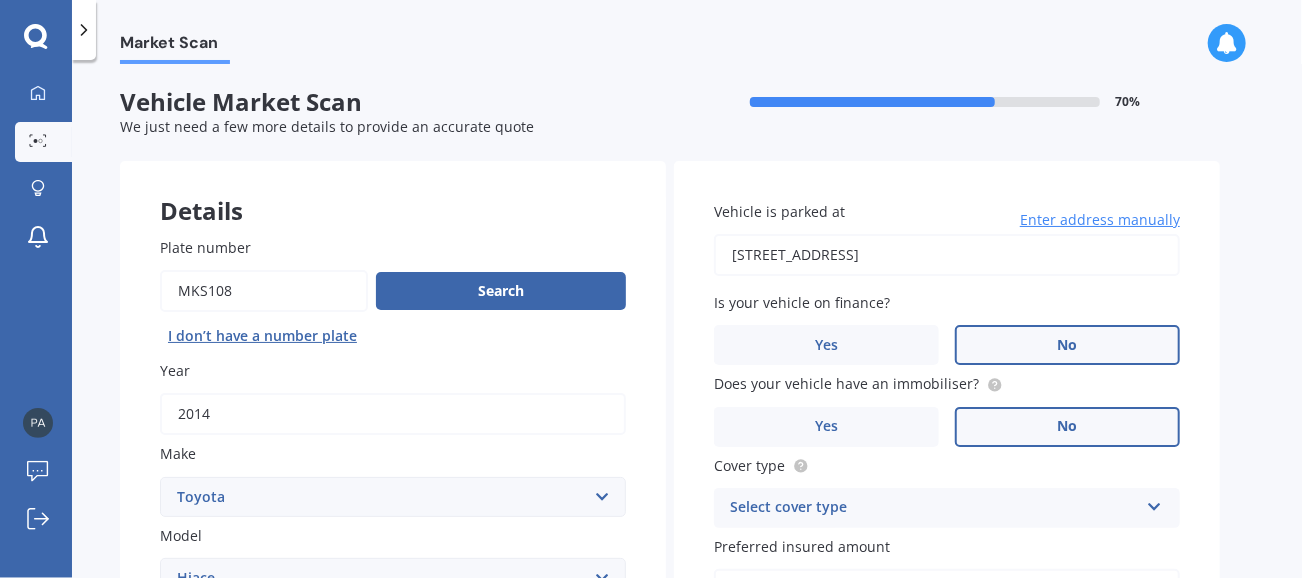 click on "Plate number" at bounding box center [264, 291] 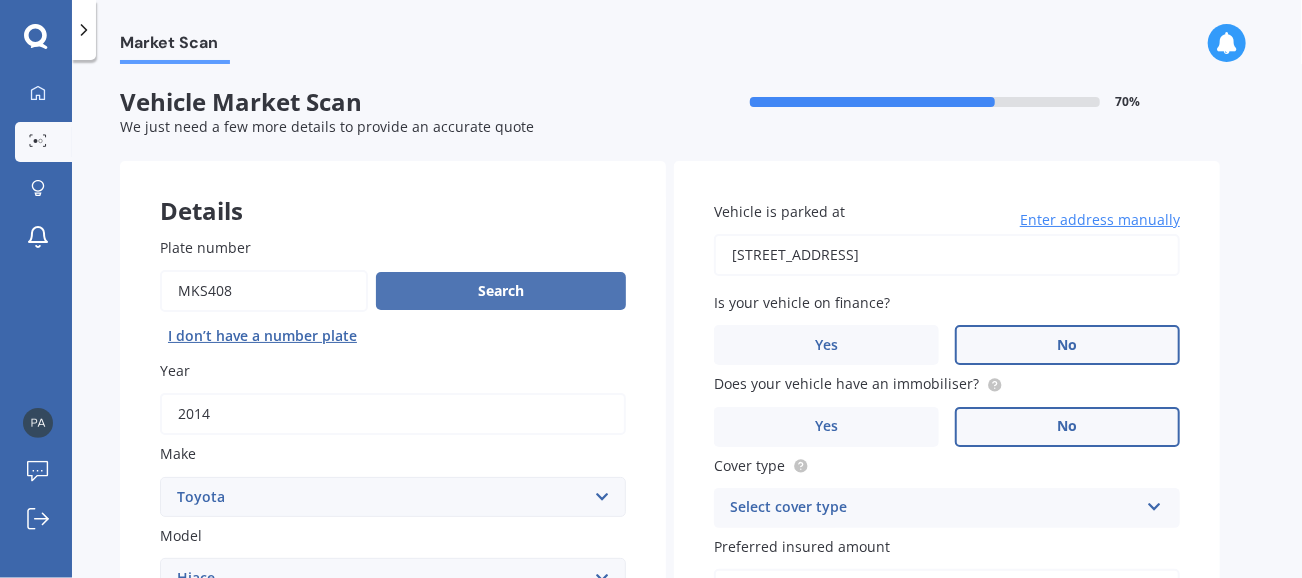 type on "mks408" 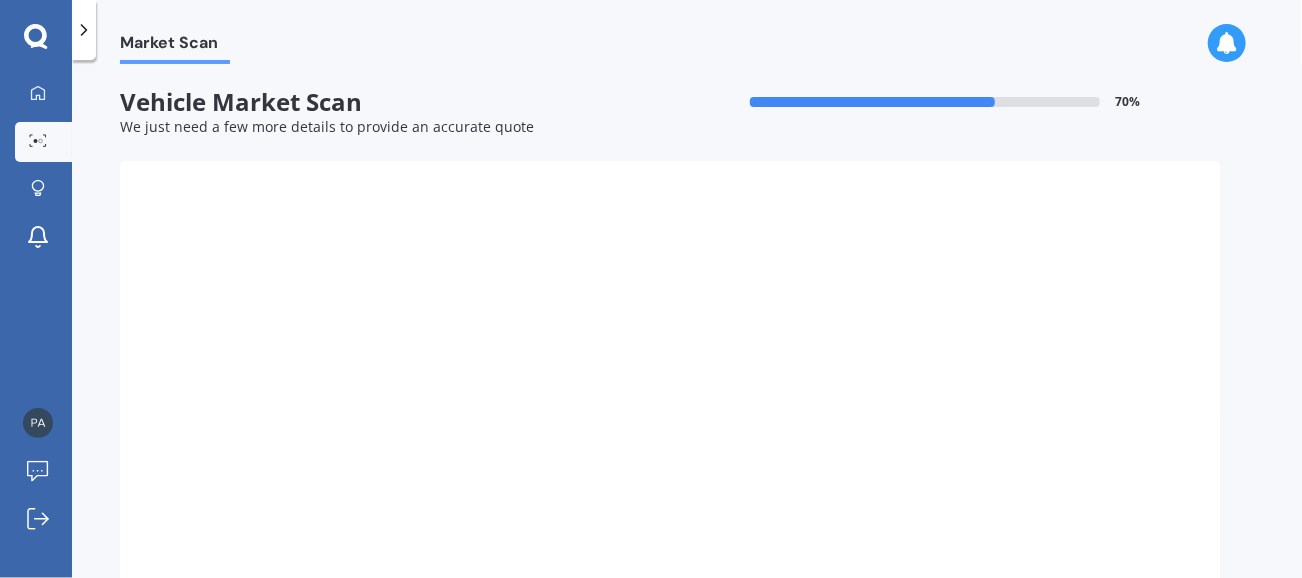type on "2019" 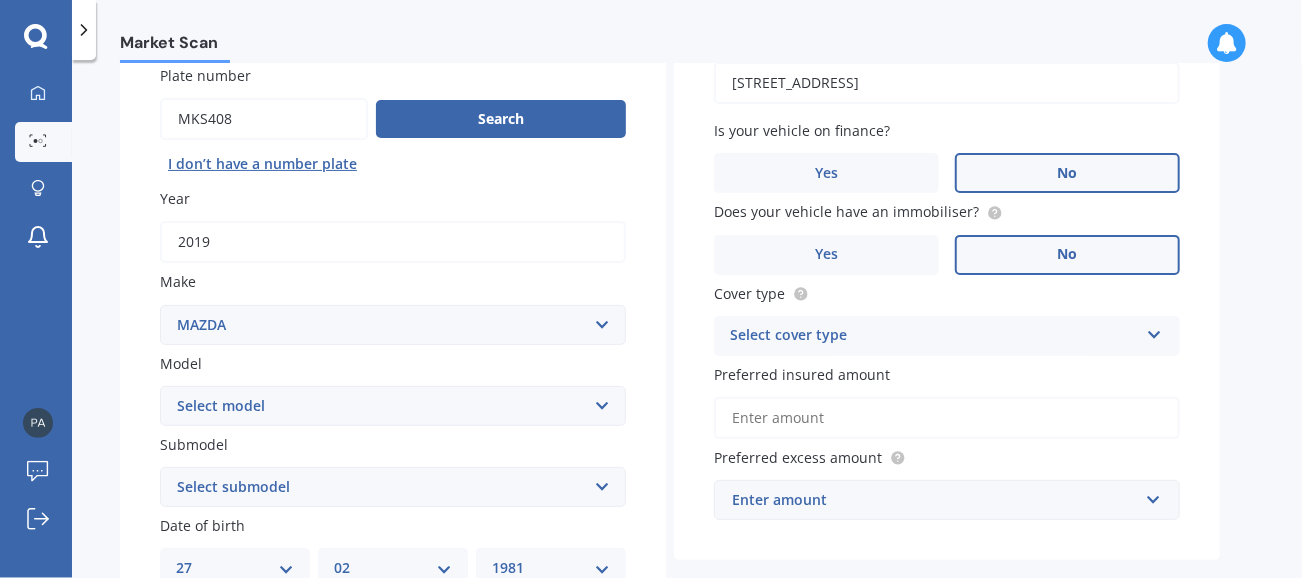 scroll, scrollTop: 200, scrollLeft: 0, axis: vertical 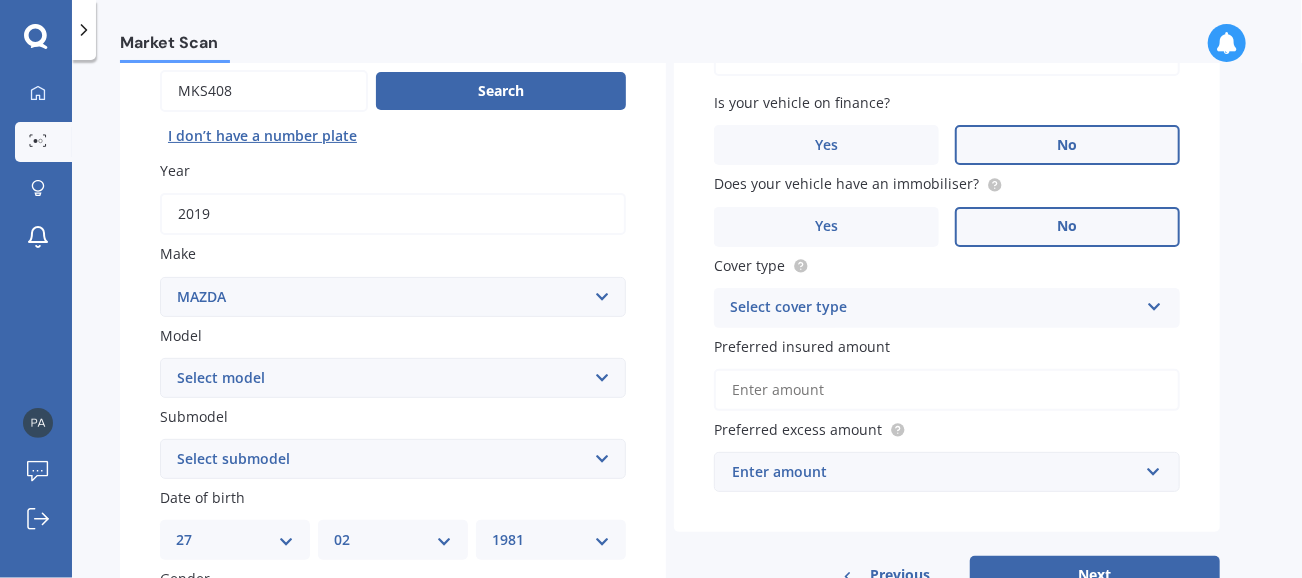 click on "Select model 121 2 3 323 323 / Familia 6 626 929 Atenza Autozam Axela AZ3 B2000 B2200 B2500 B2600 B2600i Biante Bongo Bounty BT50 Capella Cronos CX-30 CX-60 CX-8 CX-80 CX3 CX30 CX5 CX7 CX8 CX9 Demio E1800 Van E2000 E2200 Vans E2500 E2500 Van E3000 E4100 Efini Etude Eunos Familia Lantis Levante Luce Marvie Millenia MPV MS6 MS8 MS9 MX-3 MX-30 MX-5 MX-6 Neo Persona Premacy Presseo Proceed Revue Rotary RX7 RX8 Sapporo Sentia T2000 T2600 T3000 T3500 T4000 T4100 T4600 Titan 1.5/2.0 Tonnes Titan 5 Tonne Tribute Verisa" at bounding box center (393, 378) 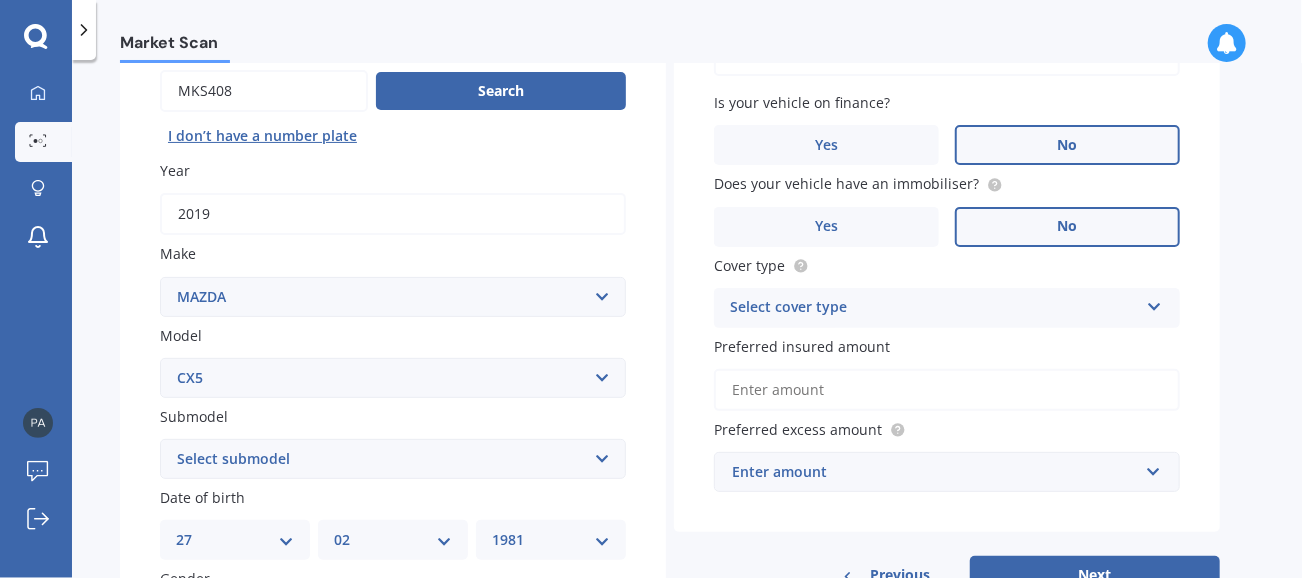 click on "Select model 121 2 3 323 323 / Familia 6 626 929 Atenza Autozam Axela AZ3 B2000 B2200 B2500 B2600 B2600i Biante Bongo Bounty BT50 Capella Cronos CX-30 CX-60 CX-8 CX-80 CX3 CX30 CX5 CX7 CX8 CX9 Demio E1800 Van E2000 E2200 Vans E2500 E2500 Van E3000 E4100 Efini Etude Eunos Familia Lantis Levante Luce Marvie Millenia MPV MS6 MS8 MS9 MX-3 MX-30 MX-5 MX-6 Neo Persona Premacy Presseo Proceed Revue Rotary RX7 RX8 Sapporo Sentia T2000 T2600 T3000 T3500 T4000 T4100 T4600 Titan 1.5/2.0 Tonnes Titan 5 Tonne Tribute Verisa" at bounding box center [393, 378] 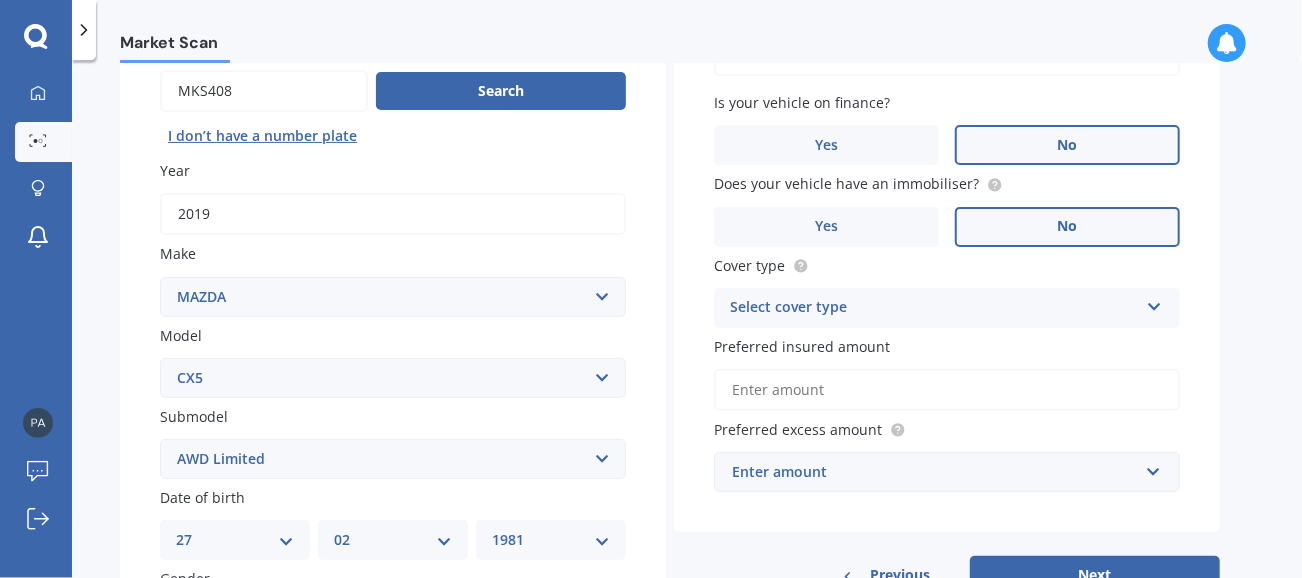 click on "Select submodel 2.2 Diesel 2WD XD 2.5S 4WD Diesel Limited 4WD GSX 2.2 Diesel Station Wagon AWD Diesel GSX AWD GSX AWD Limited FWD GLX FWD GSX Station Wagon (diesel) Station Wagon (petrol) Station Wagon 2.5L Station Wagon 4WD Station Wagon diesel 4WD non turbo Station Wagon diesel turbo 4WD Stationwagon Stationwagon Diesel Turbo" at bounding box center (393, 459) 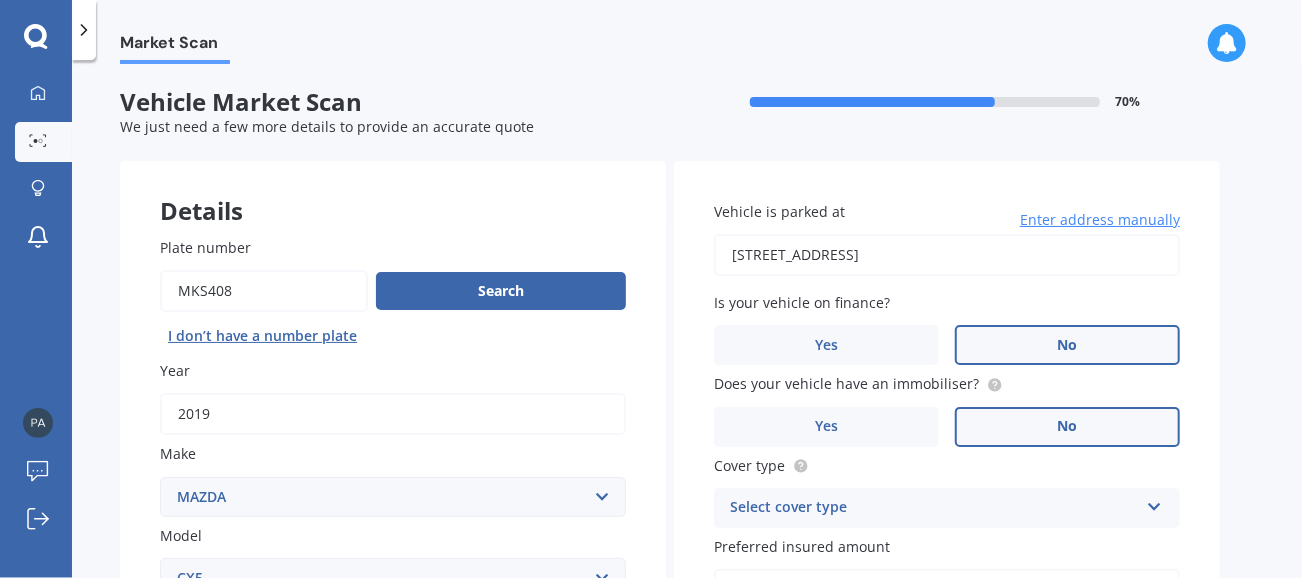 scroll, scrollTop: 200, scrollLeft: 0, axis: vertical 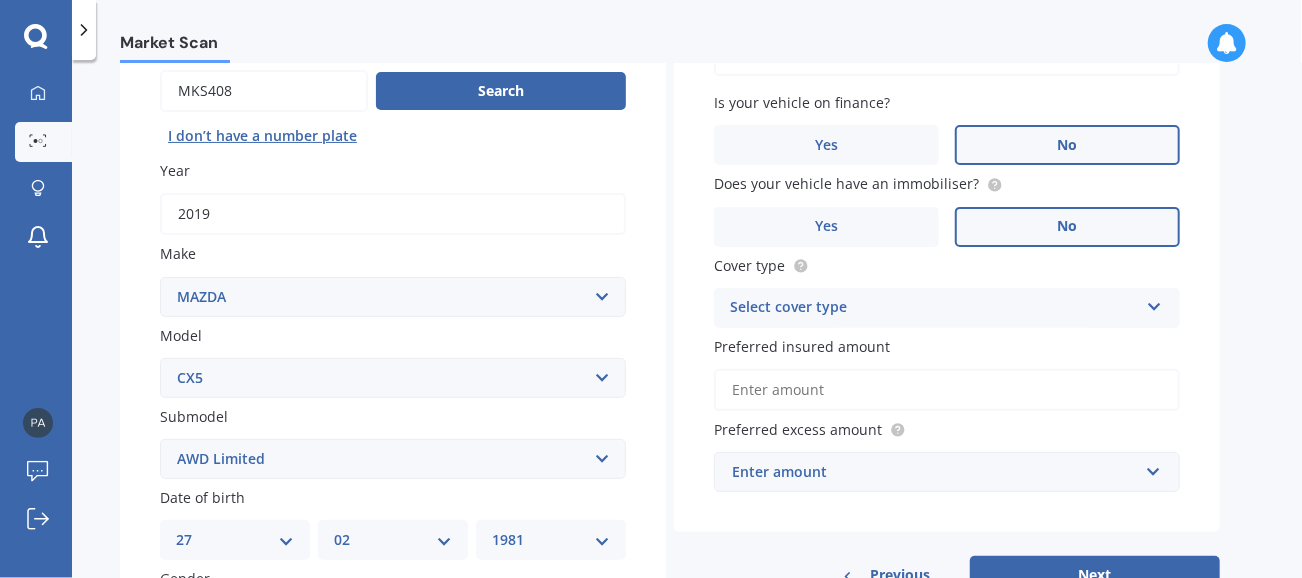 click at bounding box center (1154, 303) 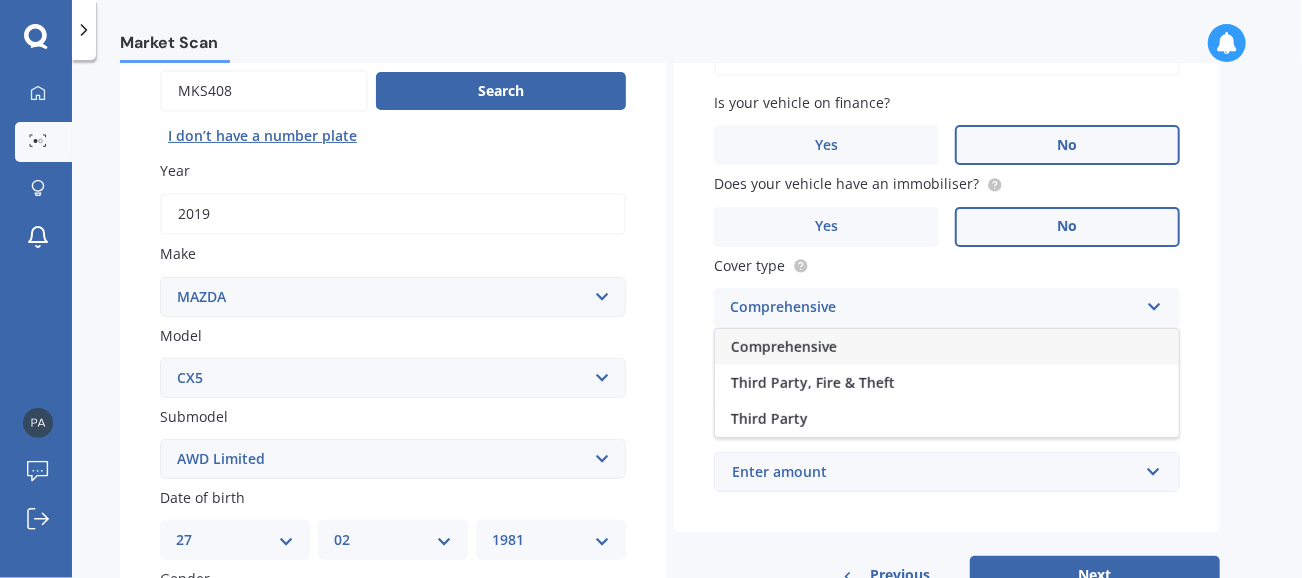 drag, startPoint x: 979, startPoint y: 354, endPoint x: 943, endPoint y: 342, distance: 37.94733 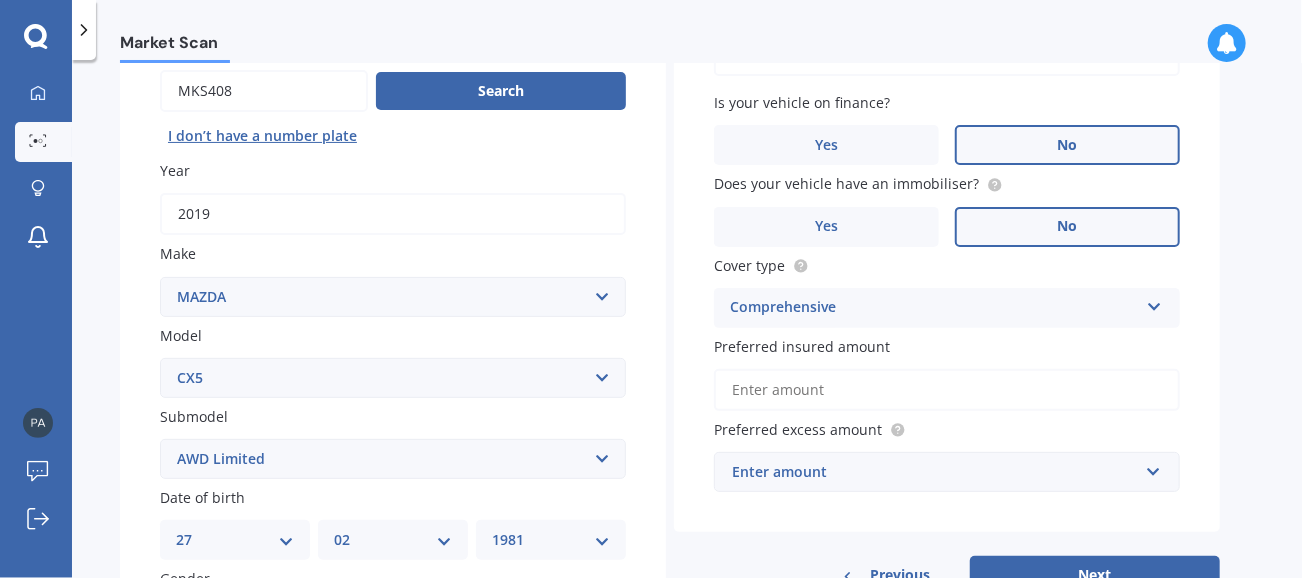 click on "Preferred insured amount" at bounding box center [947, 390] 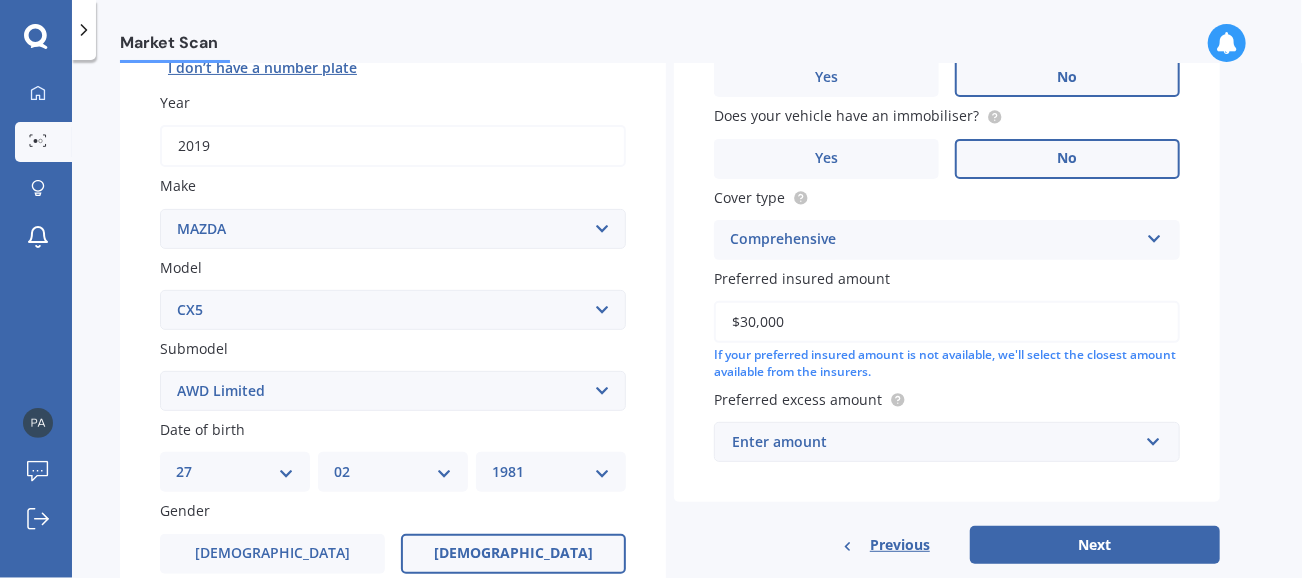 scroll, scrollTop: 299, scrollLeft: 0, axis: vertical 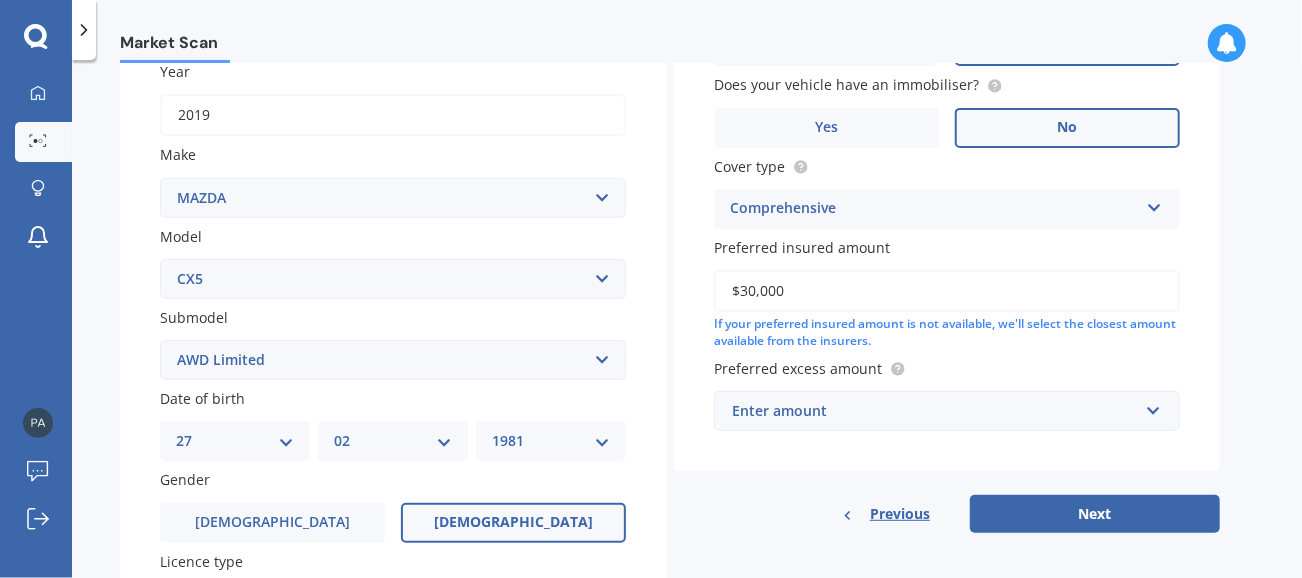 type on "$30,000" 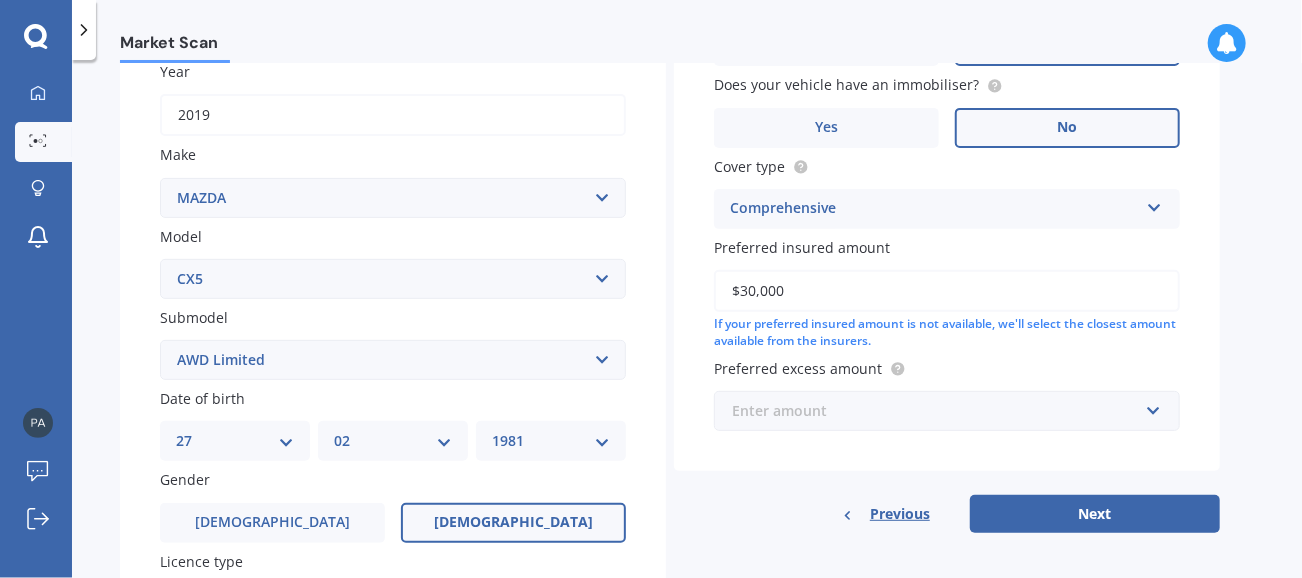 click at bounding box center [940, 411] 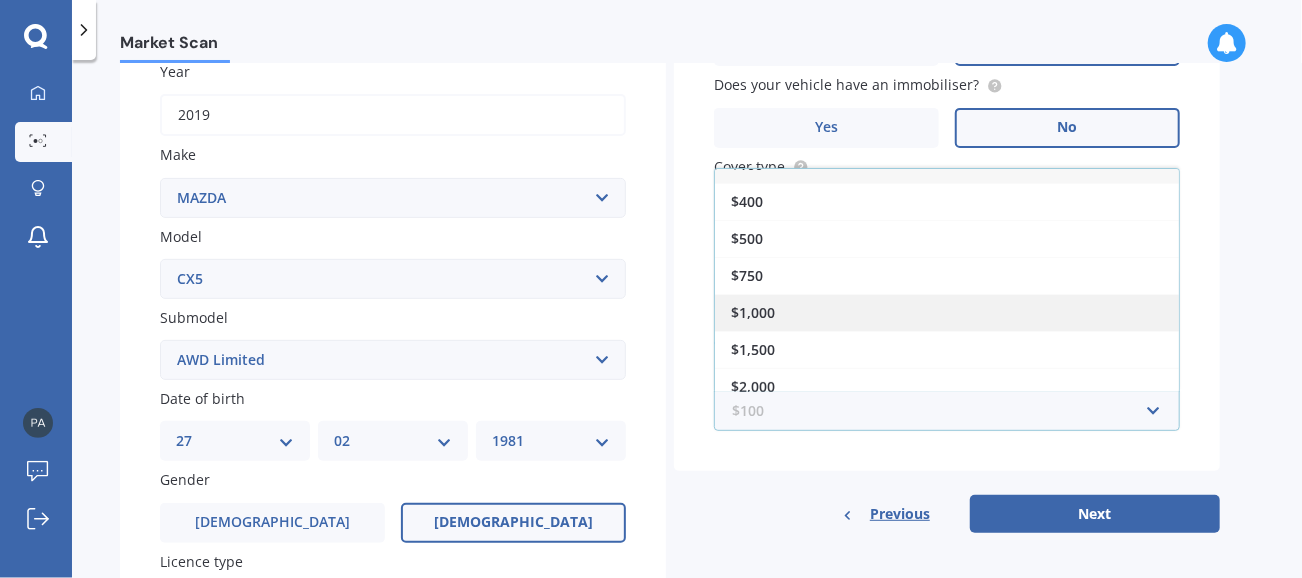 scroll, scrollTop: 33, scrollLeft: 0, axis: vertical 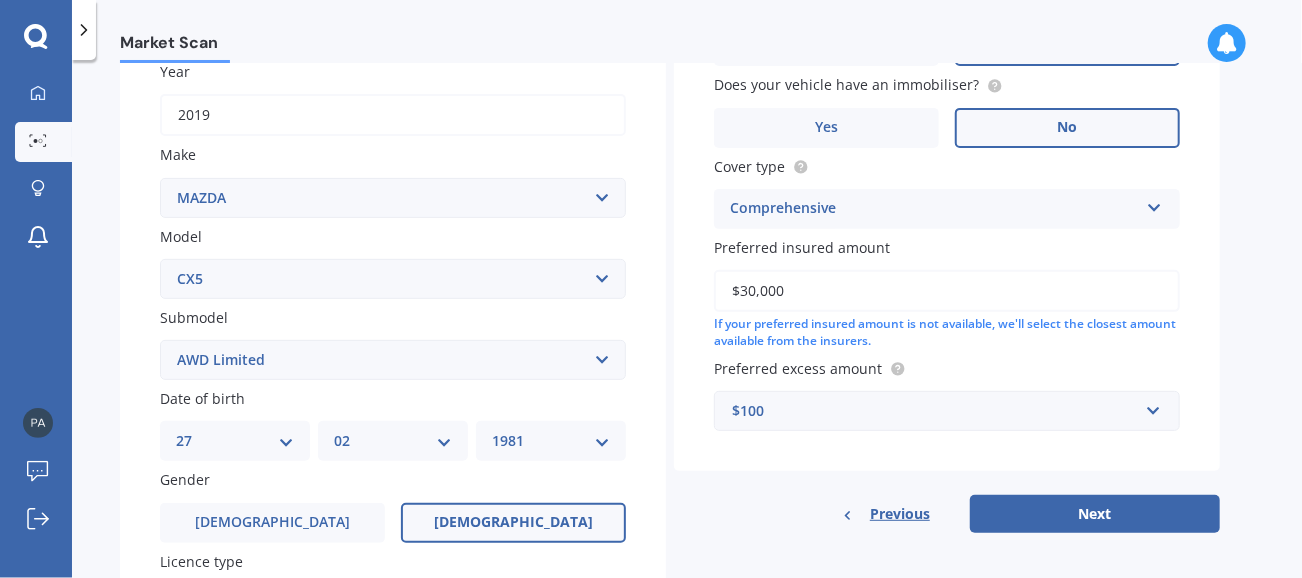click on "Vehicle is parked at 695A Te Atatu Road, Te Atatū Peninsula, Auckland 0610 Enter address manually Is your vehicle on finance? Yes No Does your vehicle have an immobiliser? Yes No Cover type Comprehensive Comprehensive Third Party, Fire & Theft Third Party Preferred insured amount $30,000 If your preferred insured amount is not available, we'll select the closest amount available from the insurers. Preferred excess amount $100 $100 $400 $500 $750 $1,000 $1,500 $2,000" at bounding box center [947, 166] 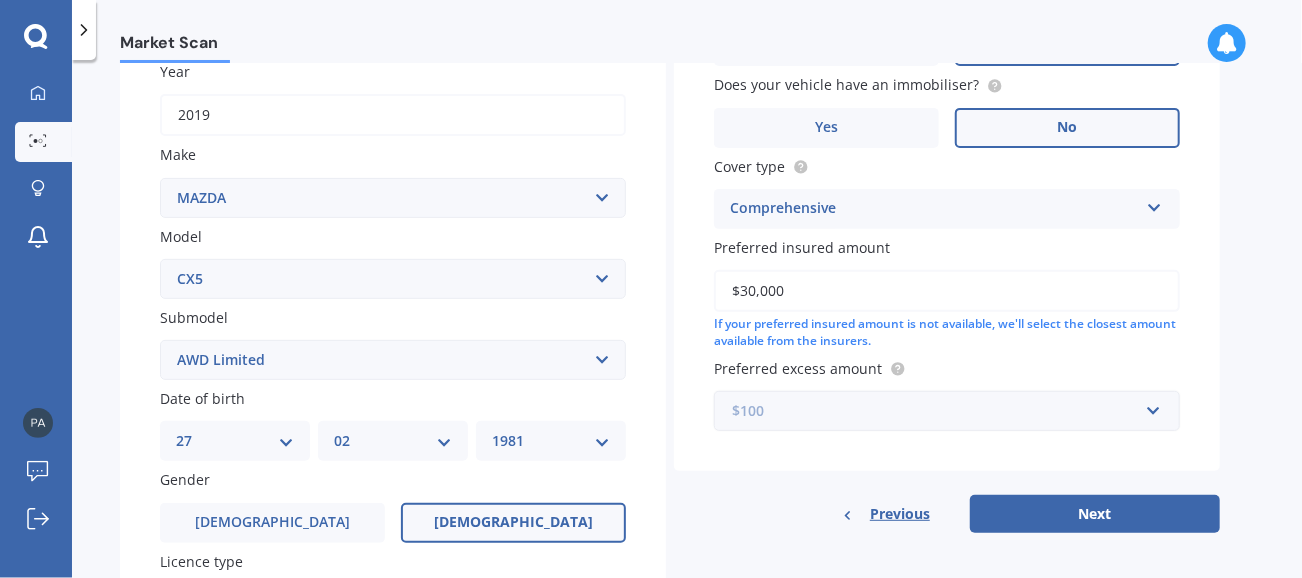 click at bounding box center [940, 411] 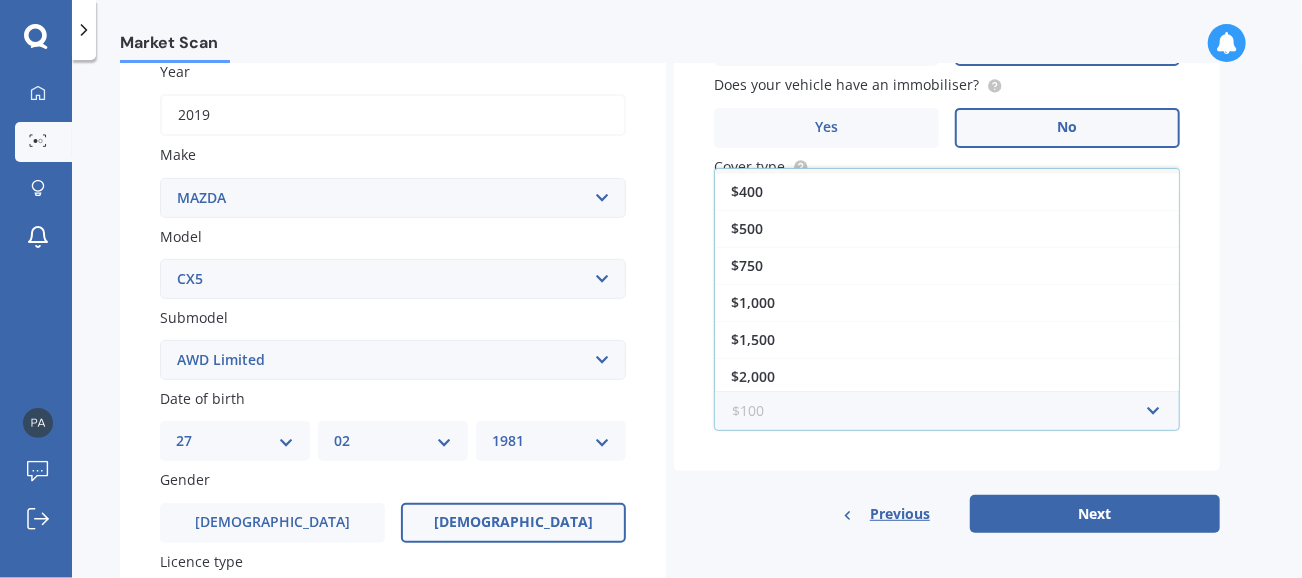 scroll, scrollTop: 0, scrollLeft: 0, axis: both 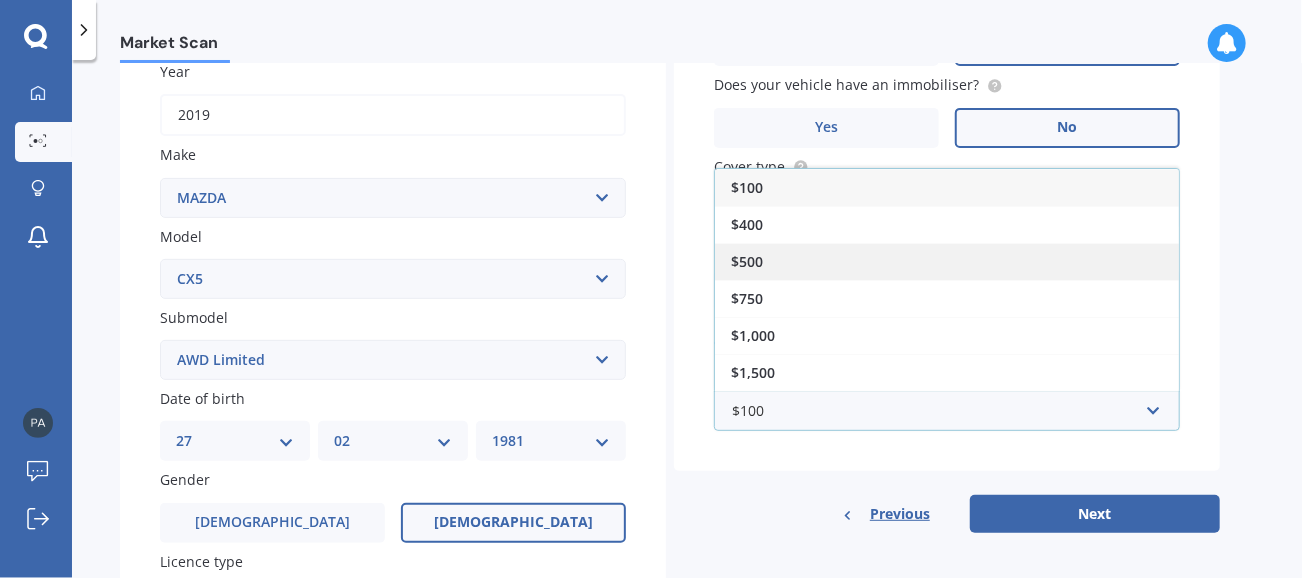 click on "$500" at bounding box center (947, 261) 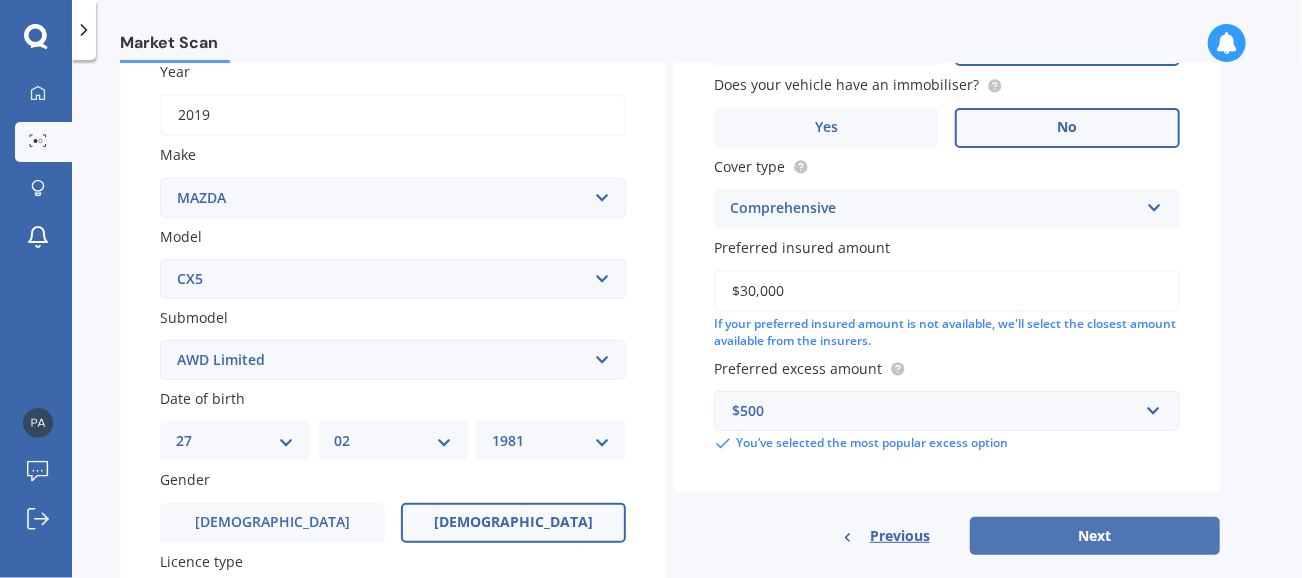 click on "Next" at bounding box center (1095, 536) 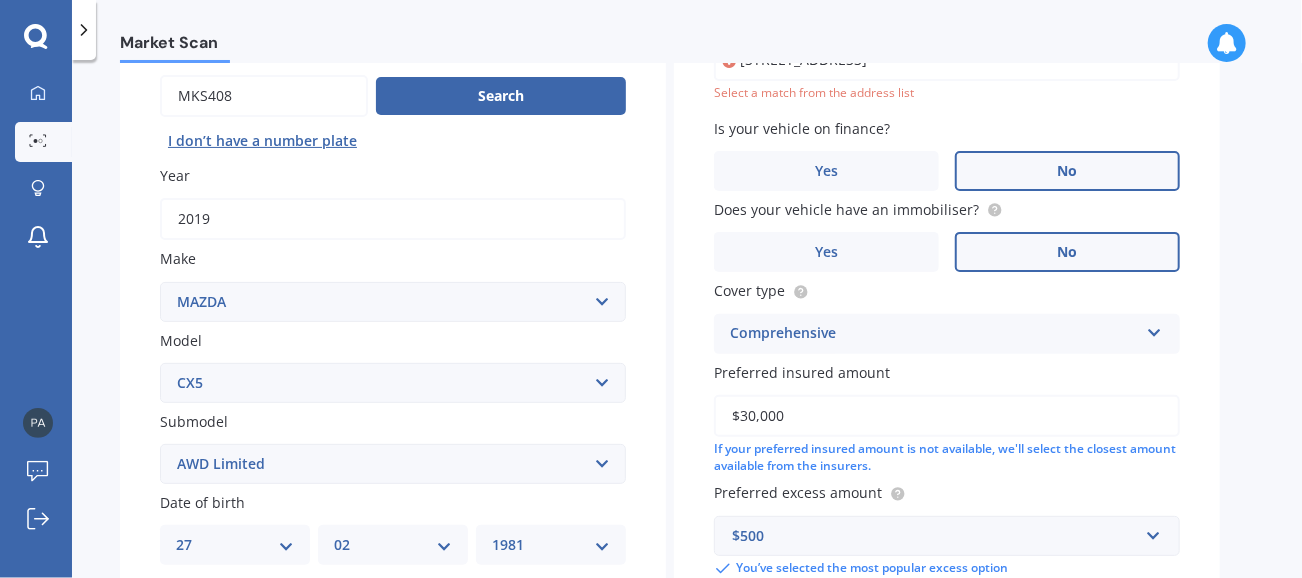 scroll, scrollTop: 136, scrollLeft: 0, axis: vertical 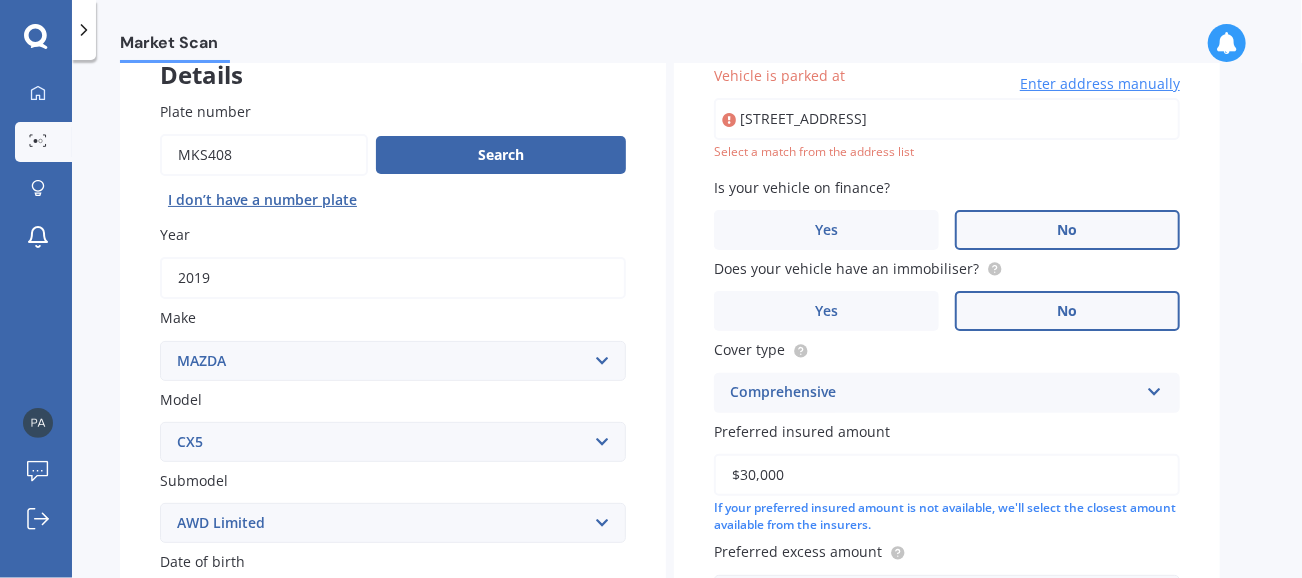 type on "695A Te Atatu Road, Te Atatū Peninsula, Auckland 0610" 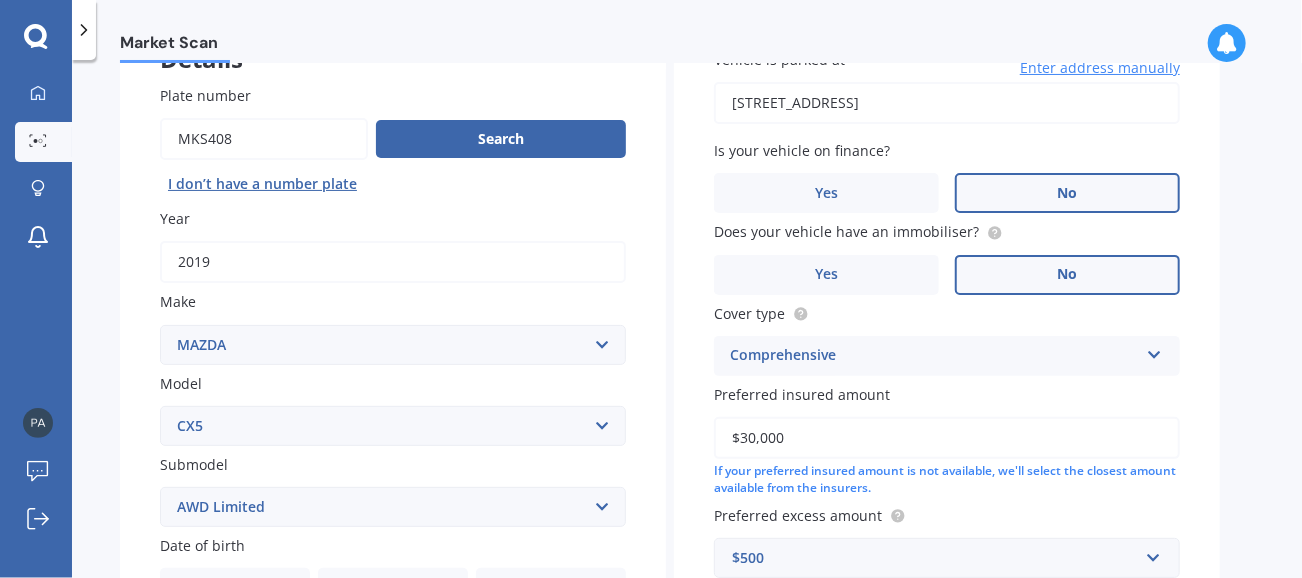 scroll, scrollTop: 37, scrollLeft: 0, axis: vertical 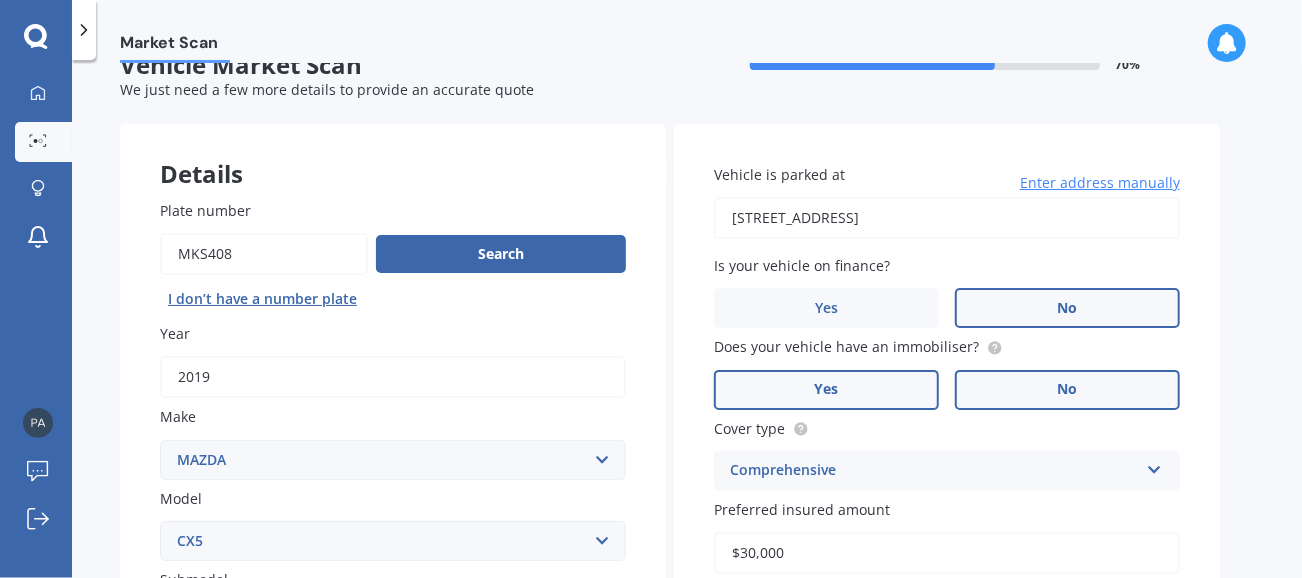click on "Yes" at bounding box center (826, 390) 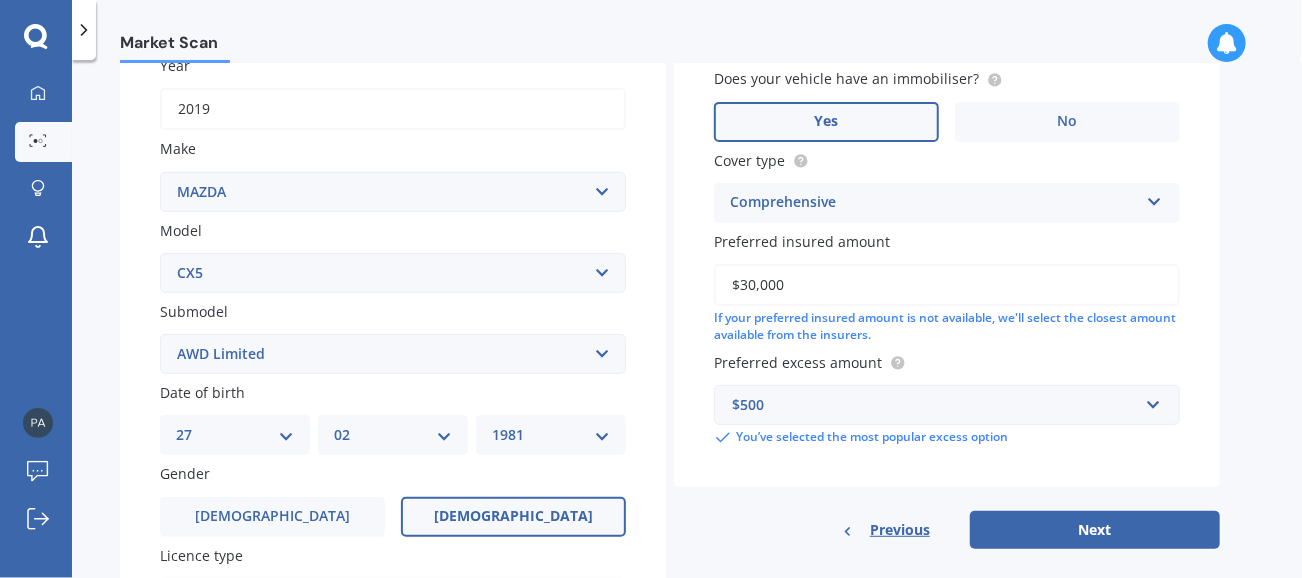 scroll, scrollTop: 336, scrollLeft: 0, axis: vertical 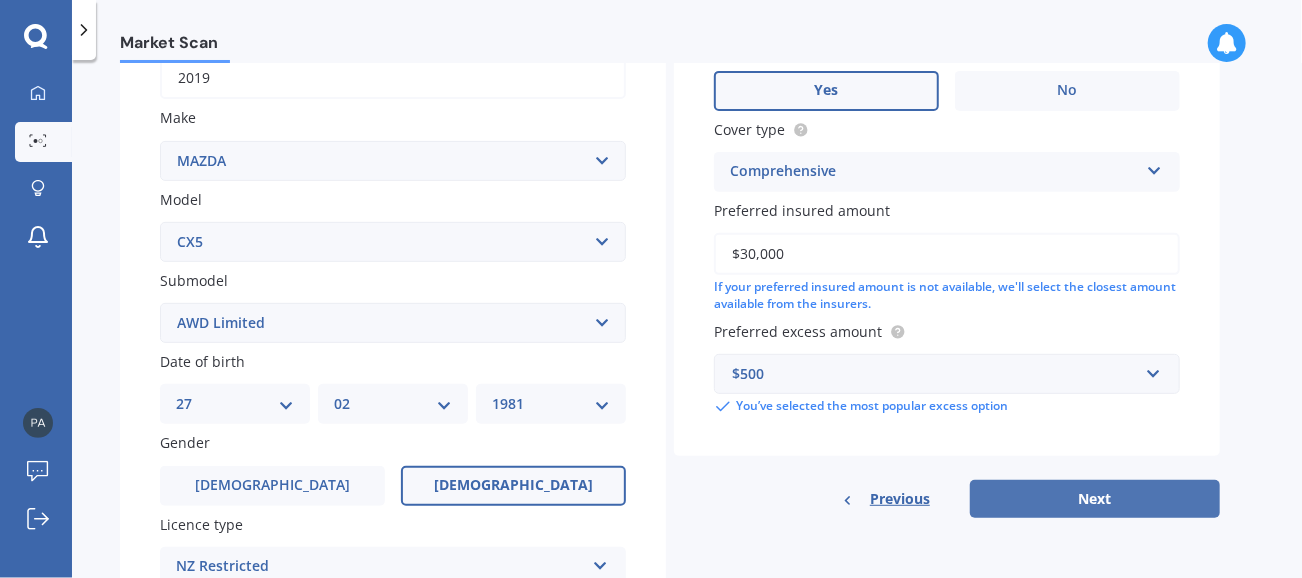 click on "Next" at bounding box center [1095, 499] 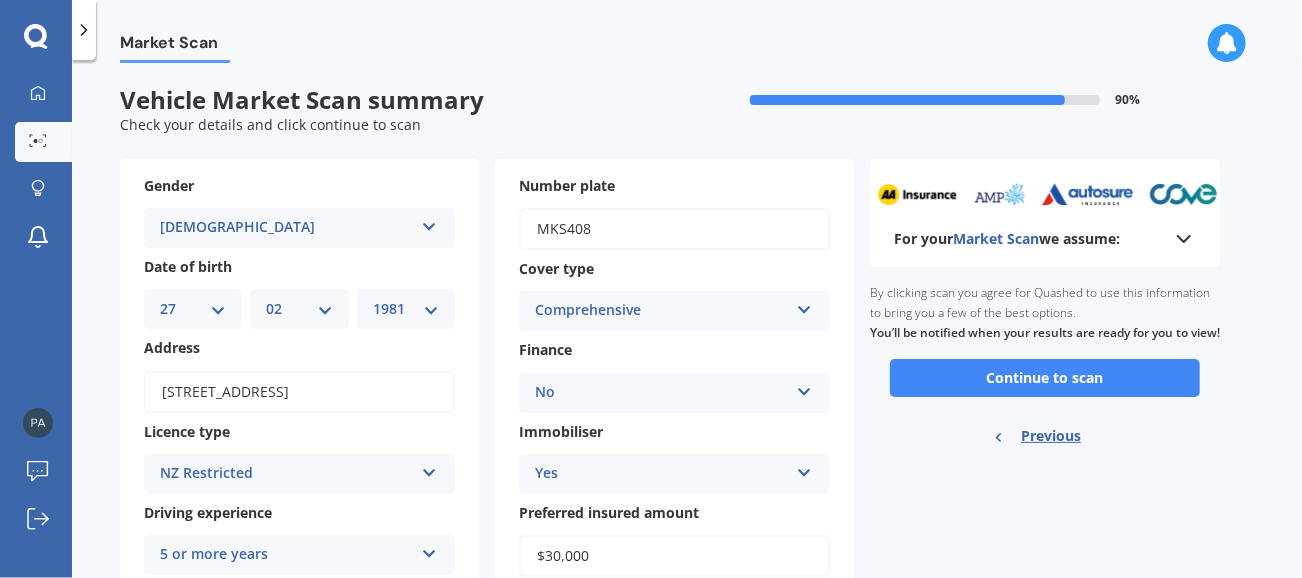 scroll, scrollTop: 0, scrollLeft: 0, axis: both 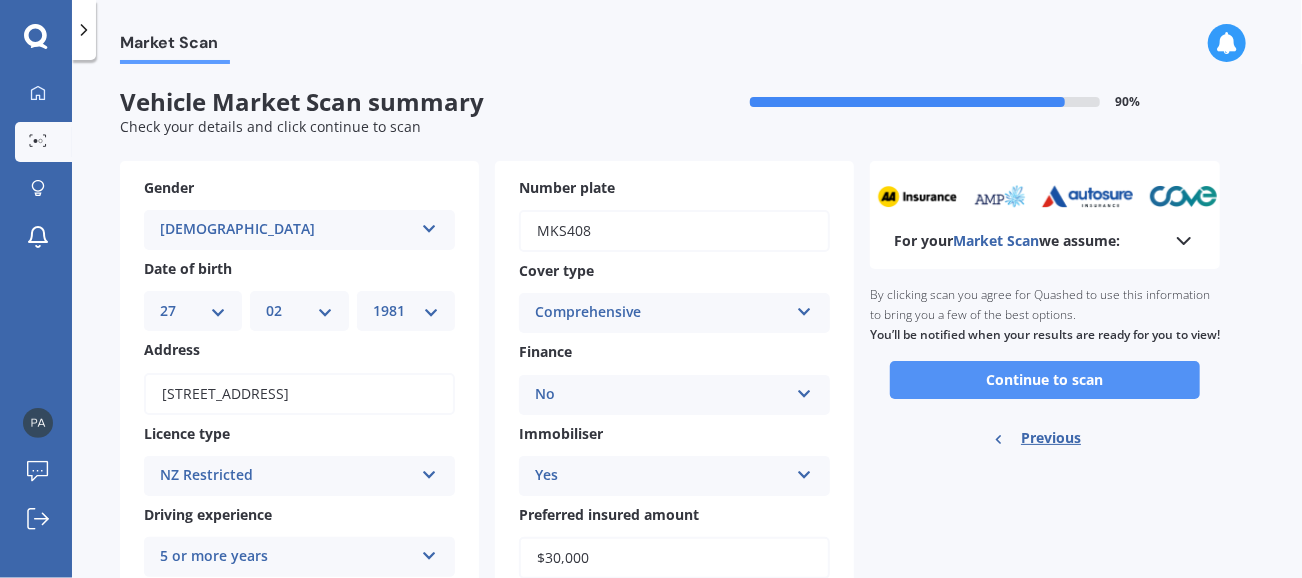 click on "Continue to scan" at bounding box center (1045, 380) 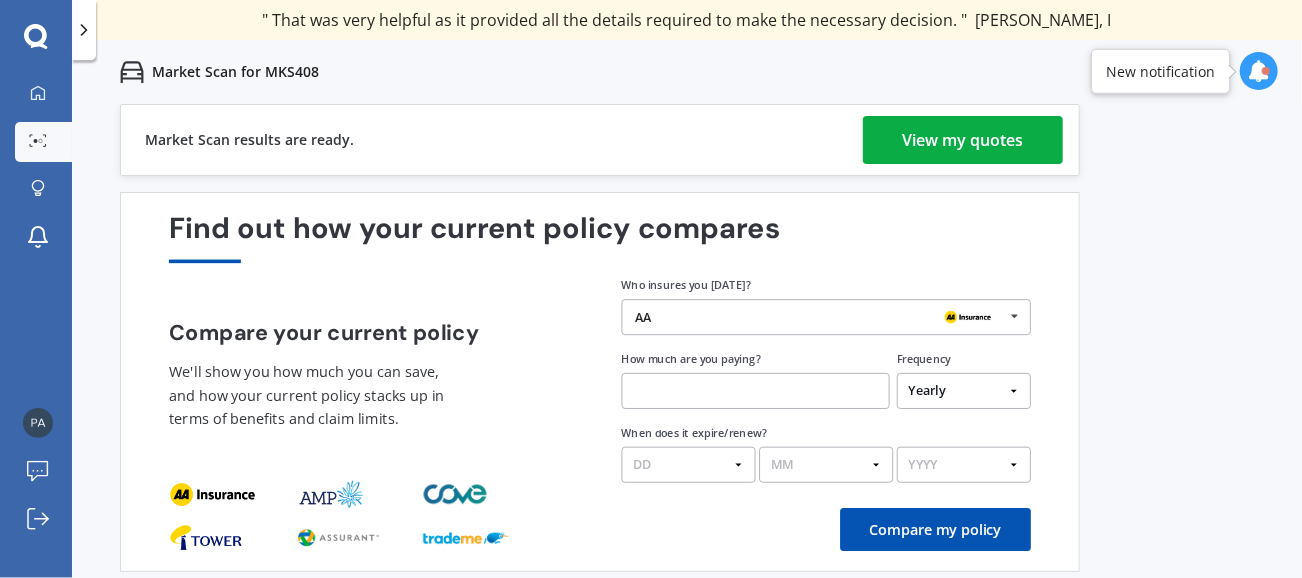 click on "View my quotes" at bounding box center (963, 140) 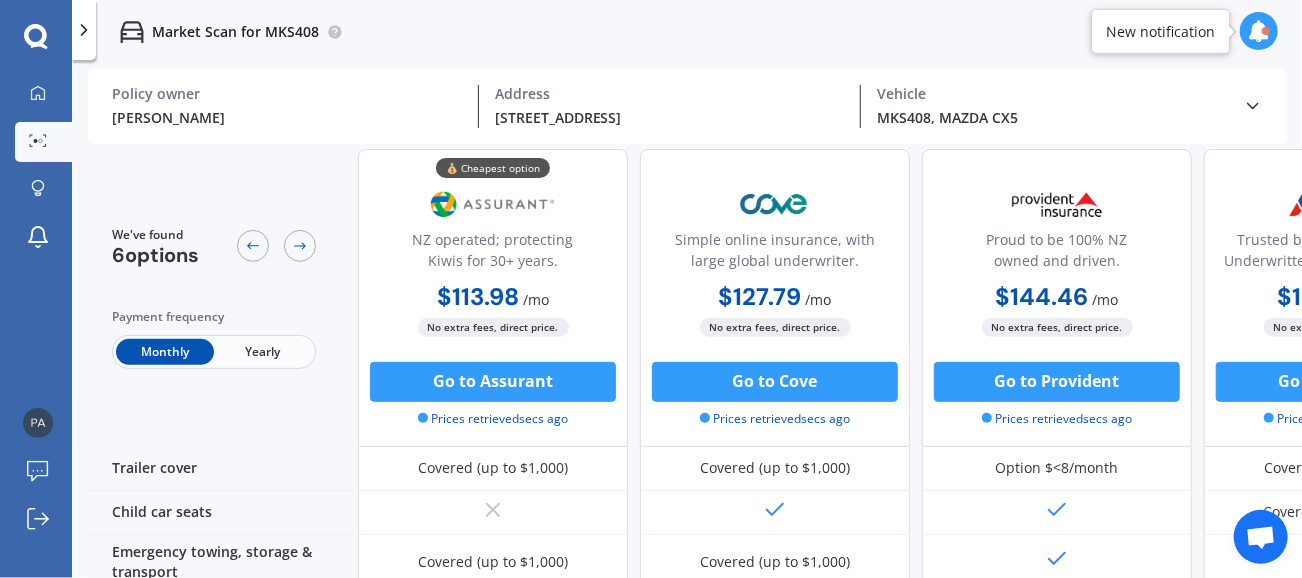 scroll, scrollTop: 0, scrollLeft: 0, axis: both 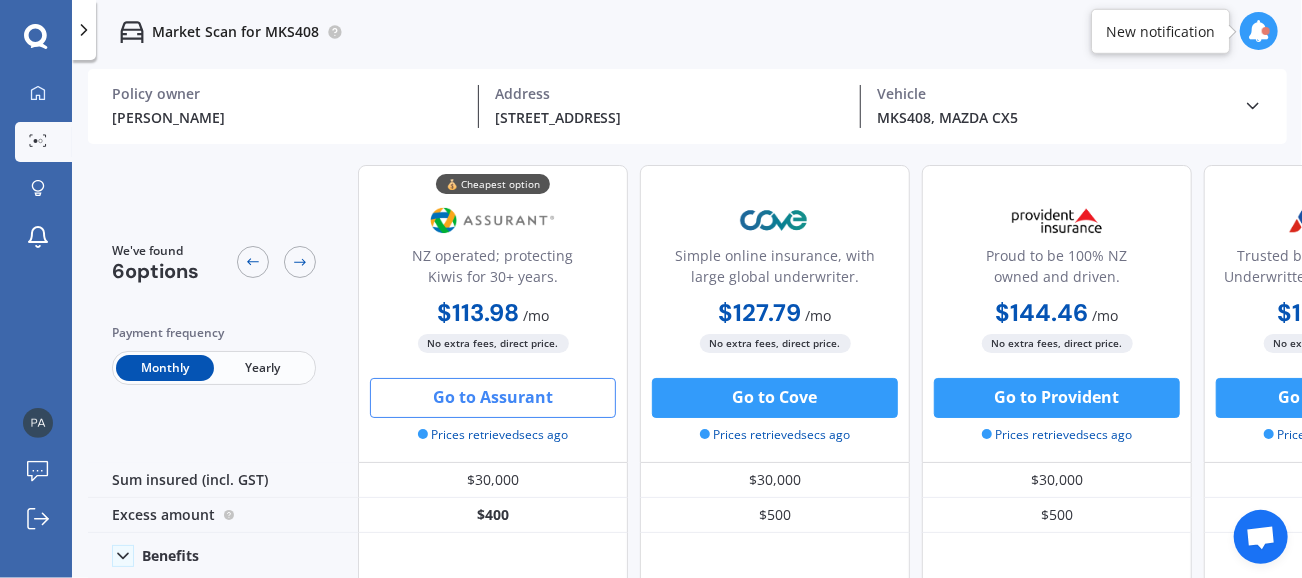 click on "Go to Assurant" at bounding box center [493, 398] 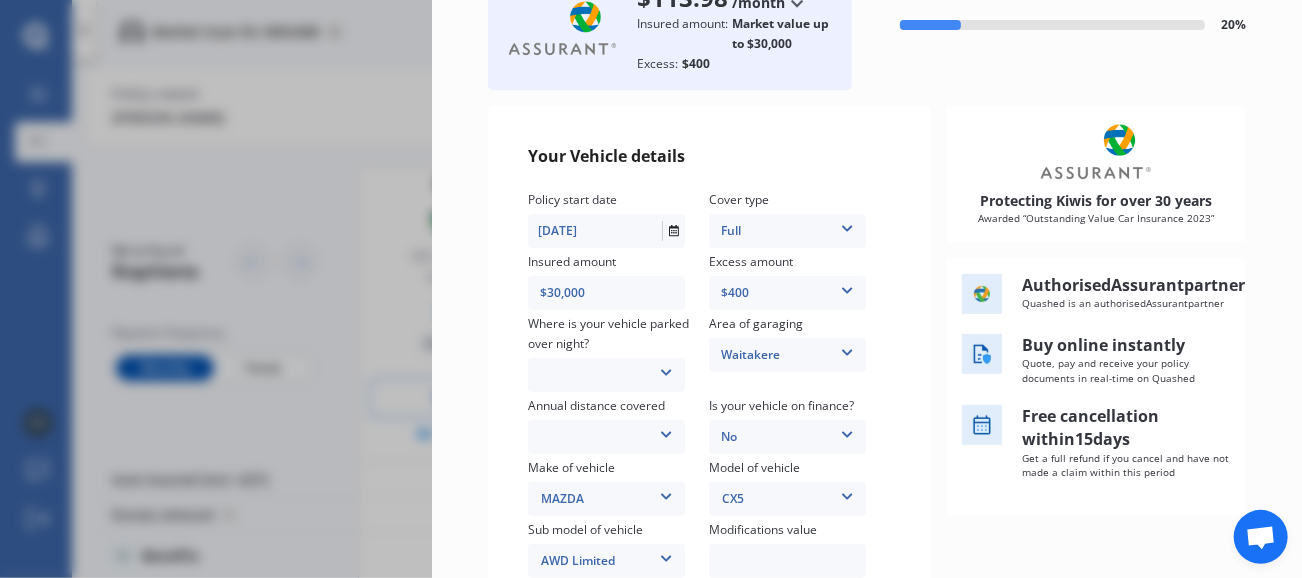 scroll, scrollTop: 200, scrollLeft: 0, axis: vertical 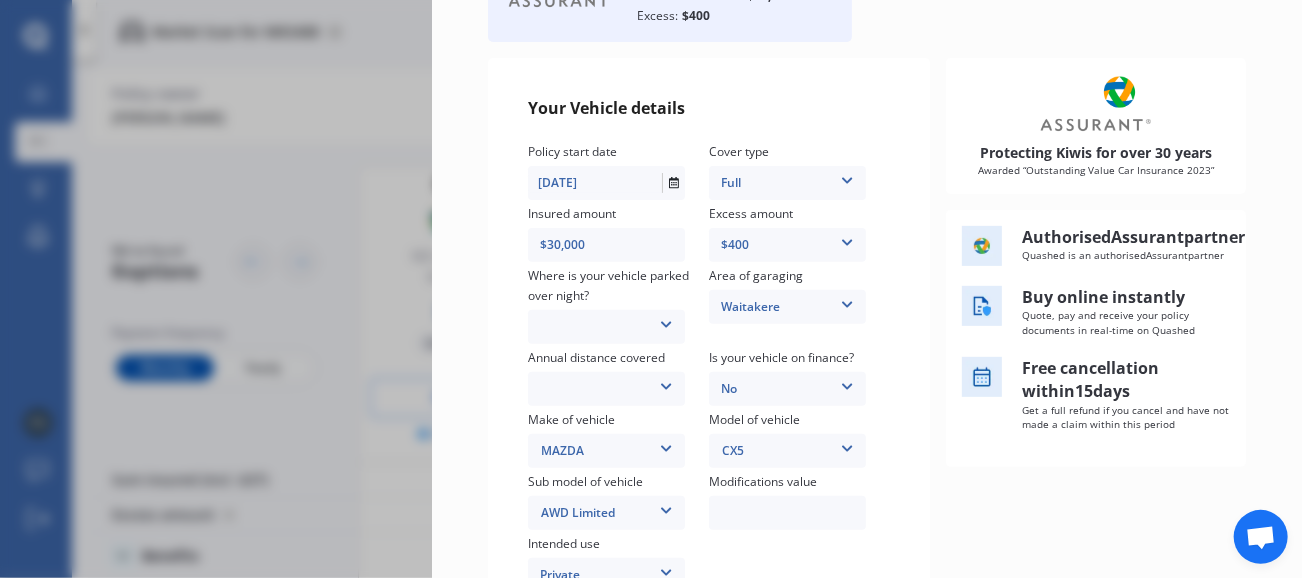 click at bounding box center [666, 321] 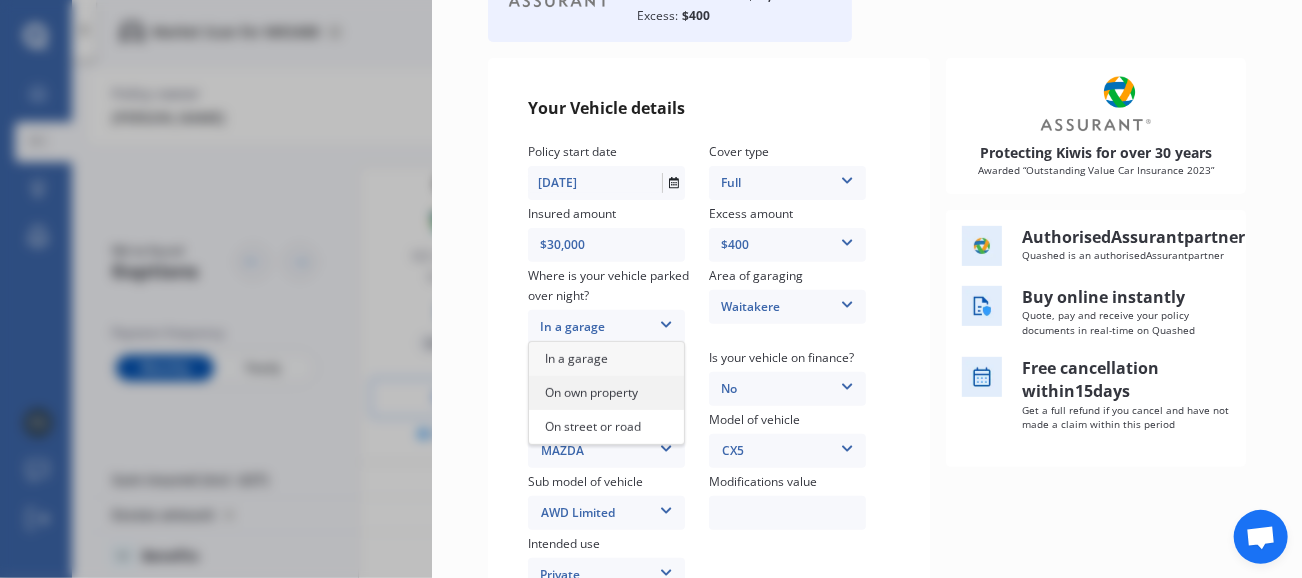 click on "On own property" at bounding box center (606, 393) 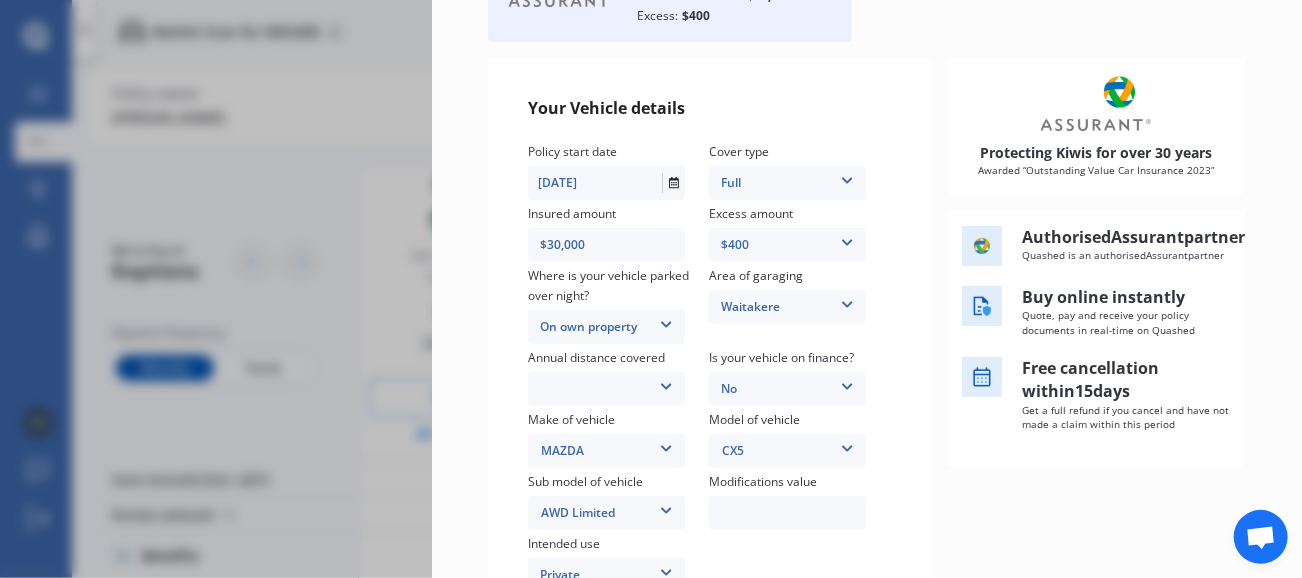 click at bounding box center [666, 383] 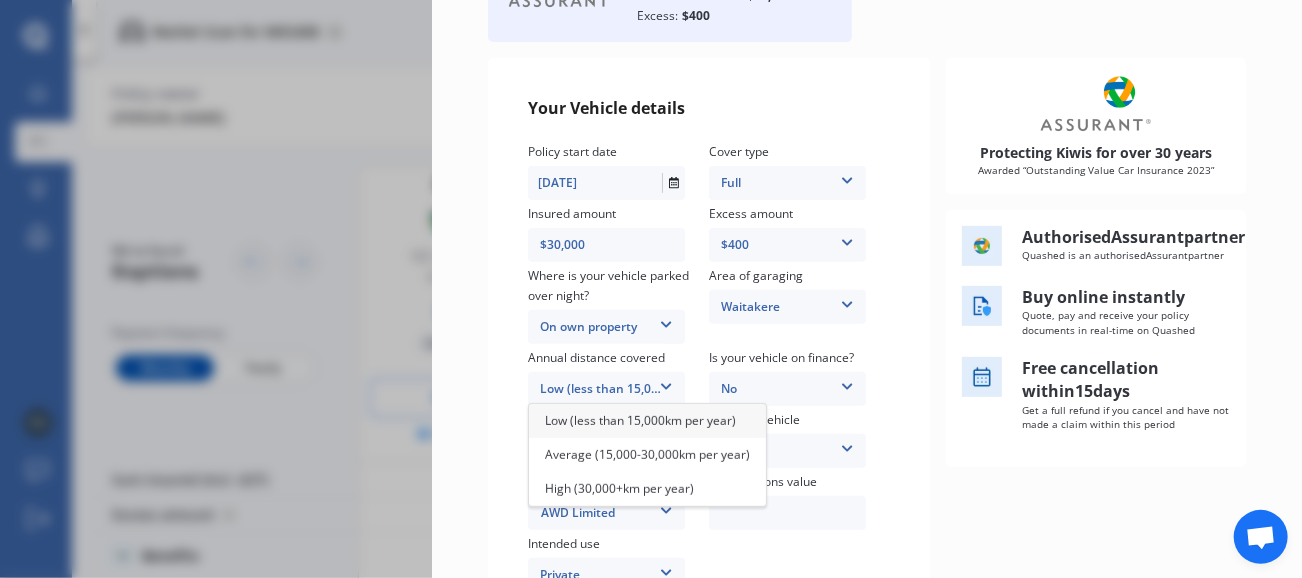 click on "Low (less than 15,000km per year)" at bounding box center (640, 420) 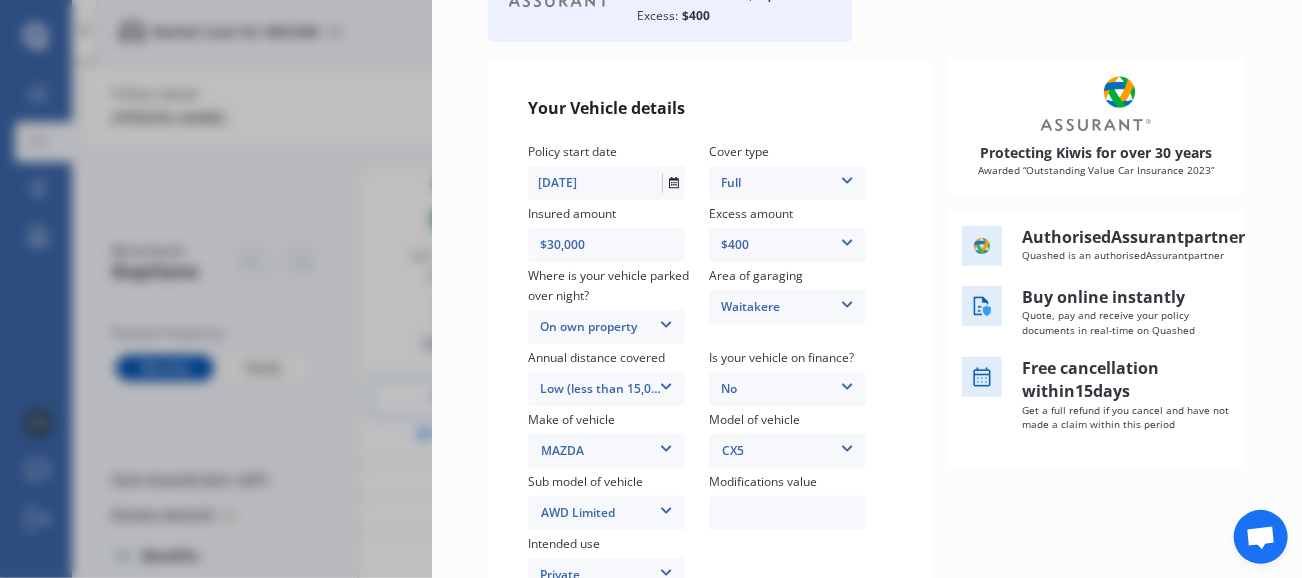 click on "Your Vehicle details Policy start date 10/07/2025 Cover type Full 3rd Party Full Insured amount $30,000 Excess amount $400 $400 $900 $1,400 Where is your vehicle parked over night? On own property In a garage On own property On street or road Area of garaging Waitakere Auckland City Auckland West Country / Rodney / Gulf Islands Bay Of Plenty Canterbury Hawkes Bay Howick / Pakuranga / Beachlands Manawatu / Wanganui Manukau City Marlborough Nelson North Shore Northland Otago Poverty Bay Pukekohe / Franklin Southland Taranaki Waikato Wairarapa Waitakere Wellington West Coast Annual distance covered Low (less than 15,000km per year) Low (less than 15,000km per year) Average (15,000-30,000km per year) High (30,000+km per year) Is your vehicle on finance? No No Yes Make of vehicle MAZDA AC ALFA ROMEO ASTON MARTIN AUDI AUSTIN BEDFORD Bentley BMW BYD CADILLAC CAN-AM CHERY CHEVROLET CHRYSLER Citroen CRUISEAIR CUPRA DAEWOO DAIHATSU DAIMLER DAMON DIAHATSU DODGE EXOCET FACTORY FIVE FERRARI FIAT Fiord FLEETWOOD FORD FOTON" at bounding box center [709, 347] 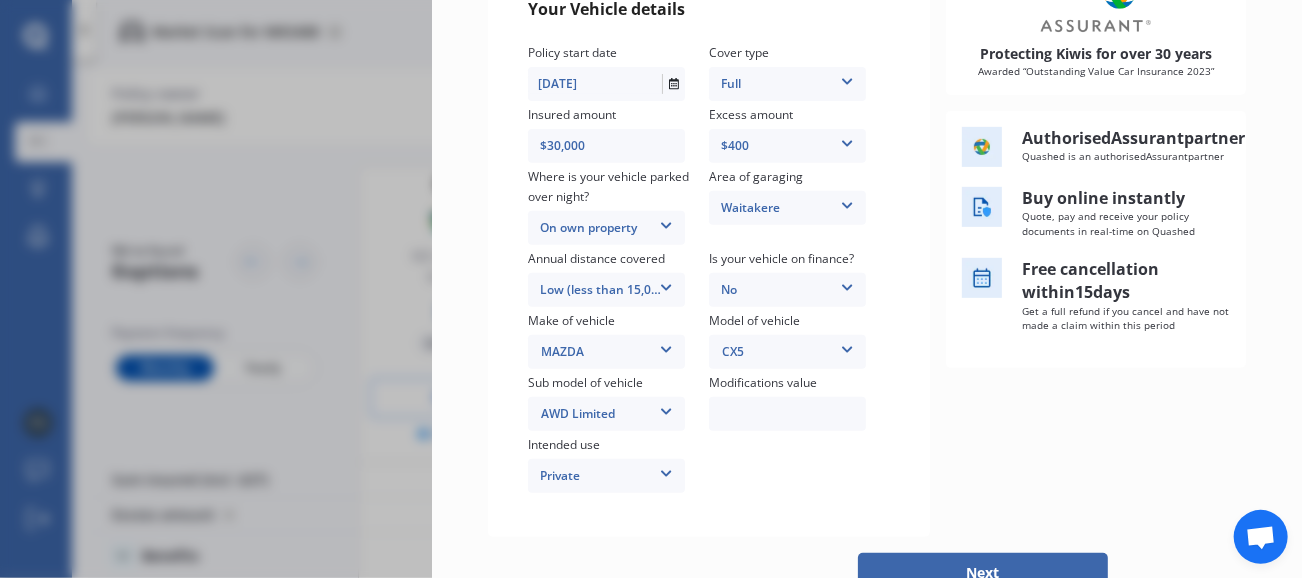scroll, scrollTop: 400, scrollLeft: 0, axis: vertical 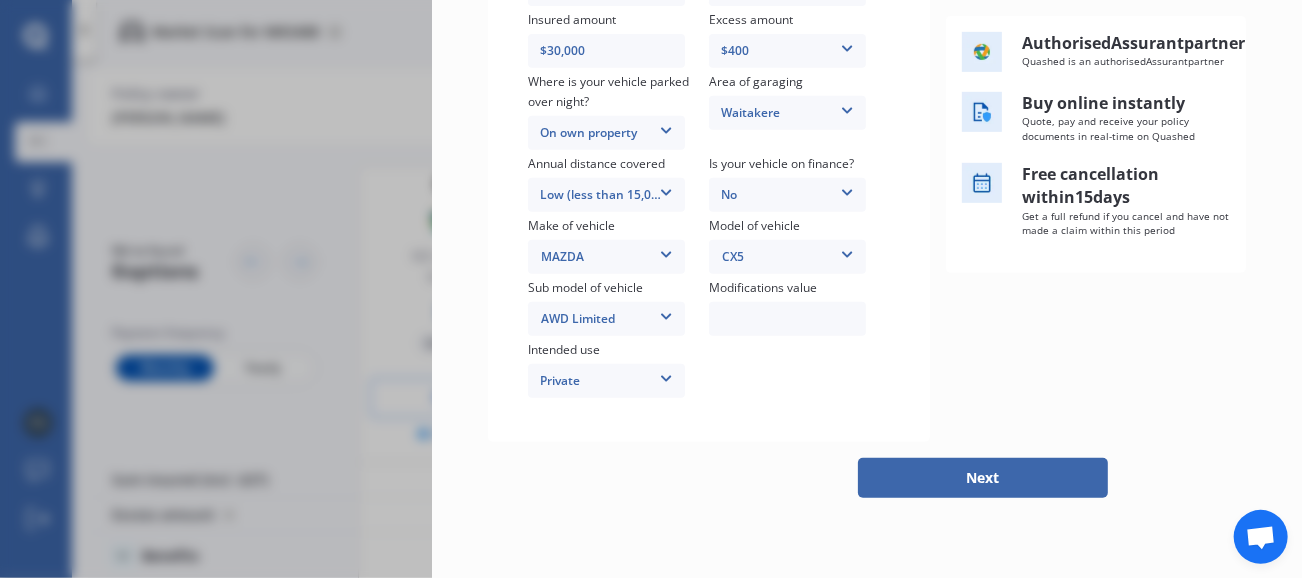 click on "Next" at bounding box center (983, 478) 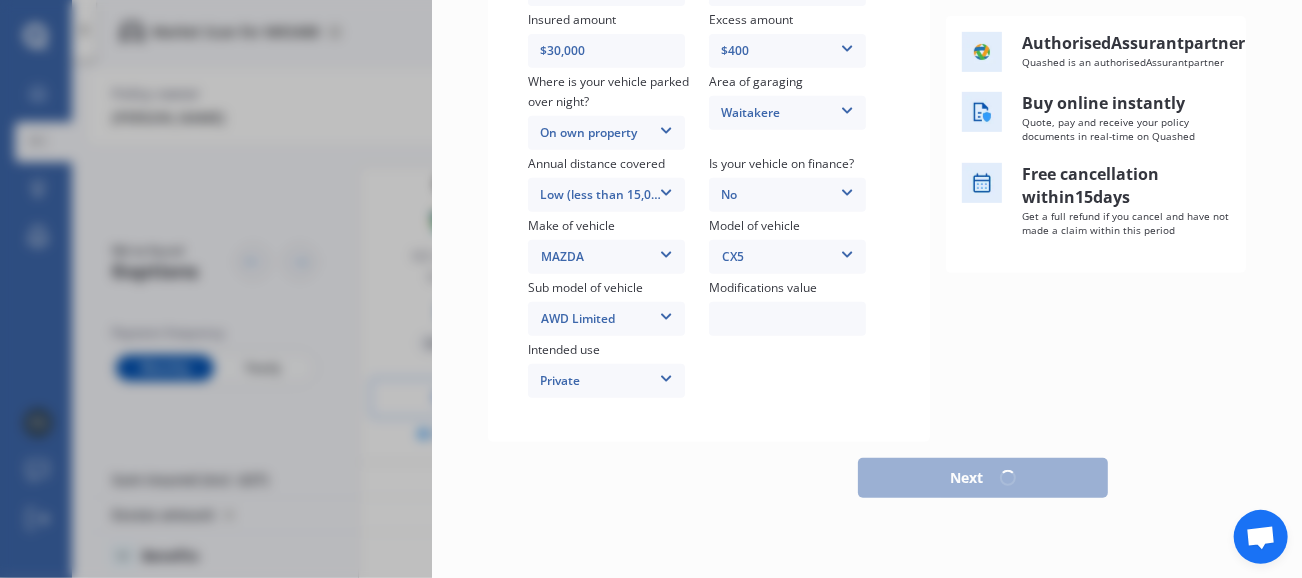 scroll, scrollTop: 441, scrollLeft: 0, axis: vertical 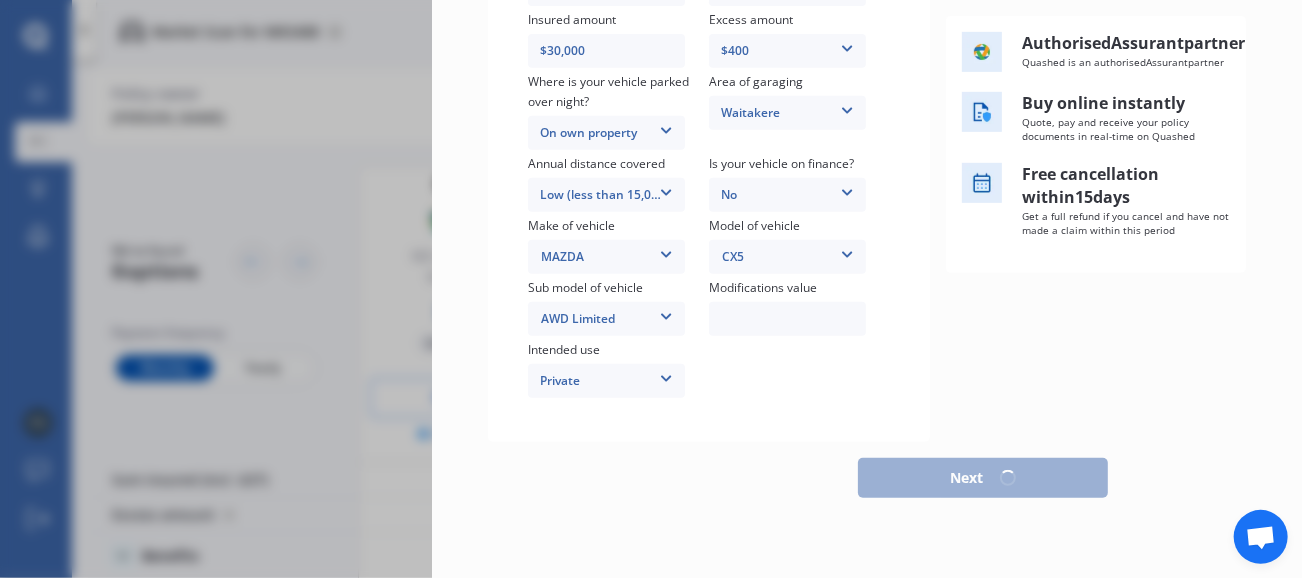 select on "1981" 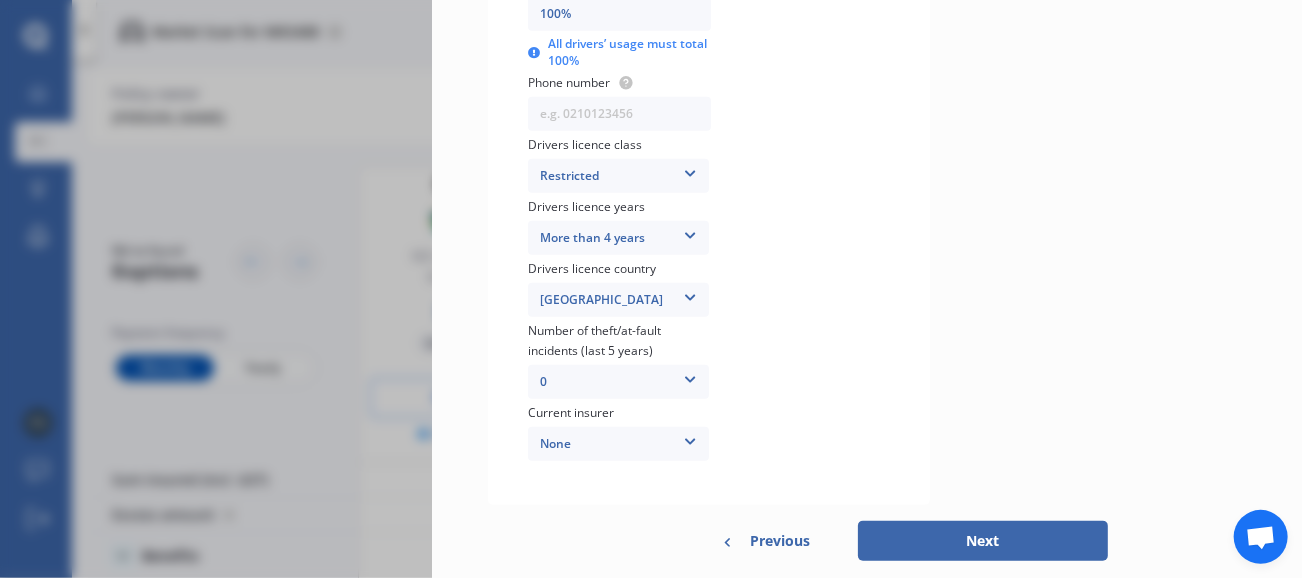 scroll, scrollTop: 744, scrollLeft: 0, axis: vertical 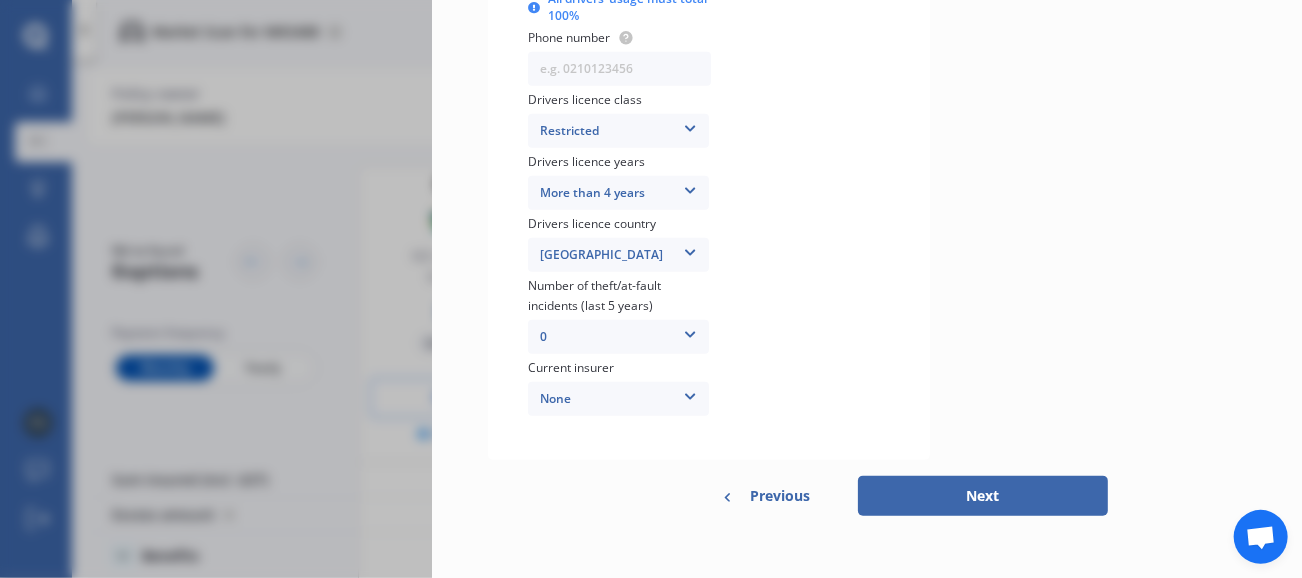 click at bounding box center [690, 393] 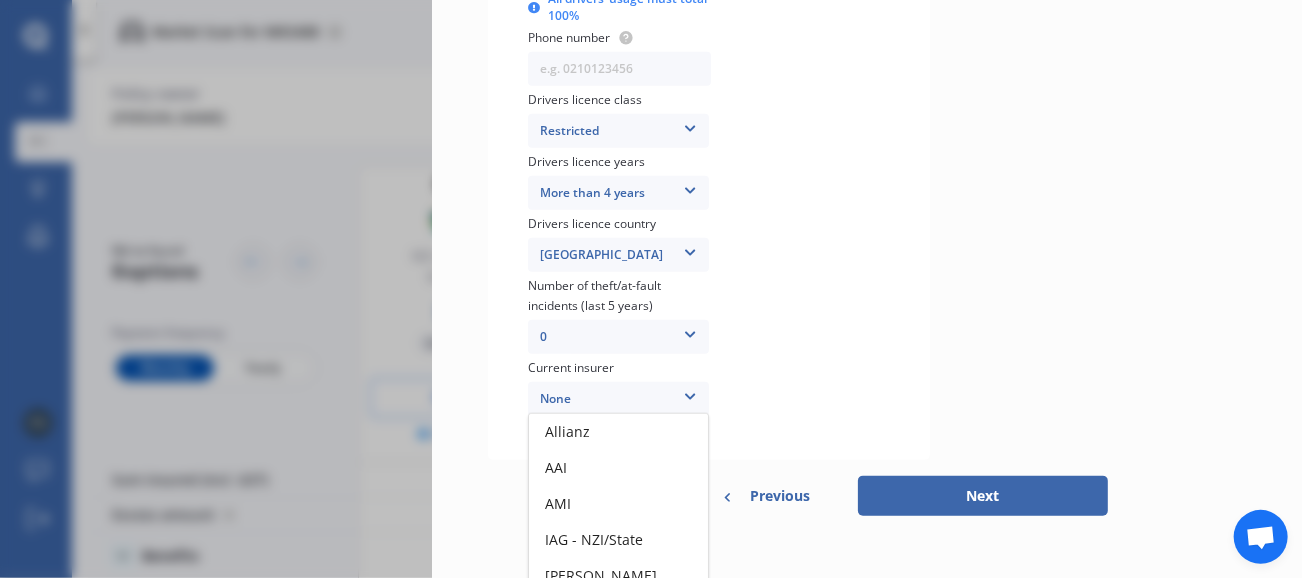 scroll, scrollTop: 145, scrollLeft: 0, axis: vertical 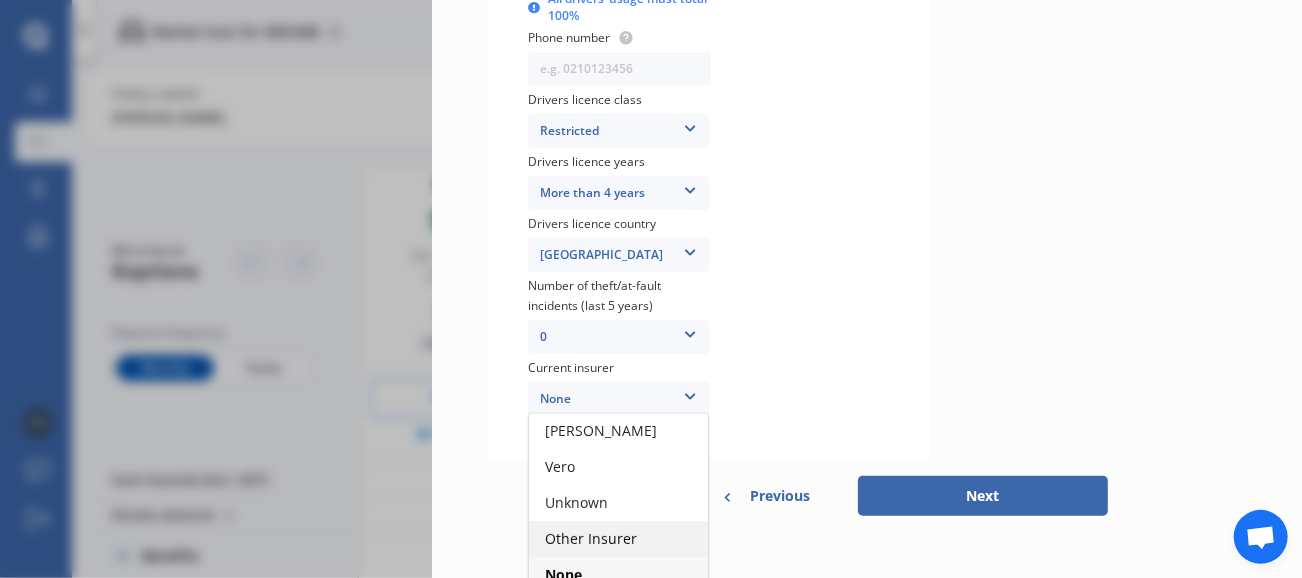 click on "Other Insurer" at bounding box center [591, 538] 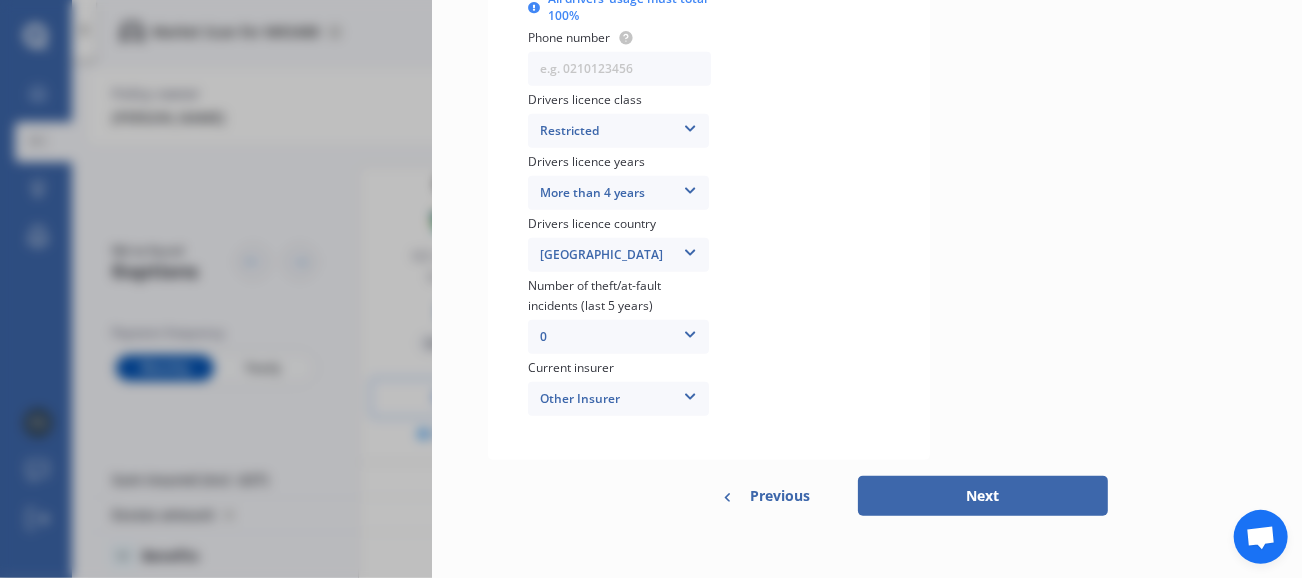 click on "Next" at bounding box center (983, 496) 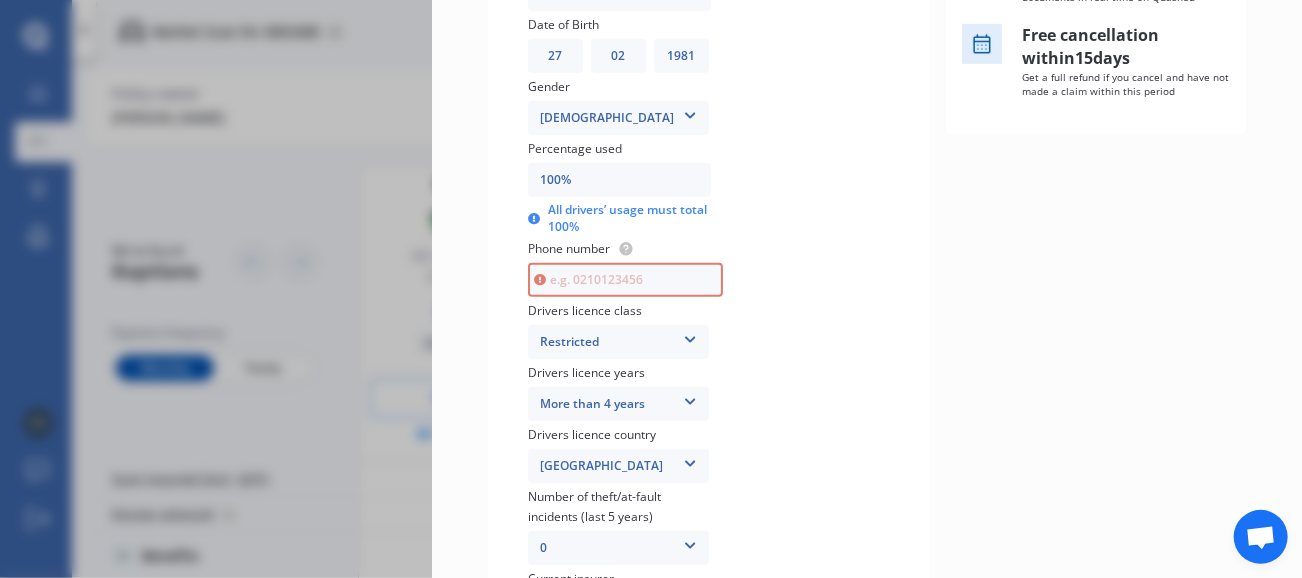 scroll, scrollTop: 496, scrollLeft: 0, axis: vertical 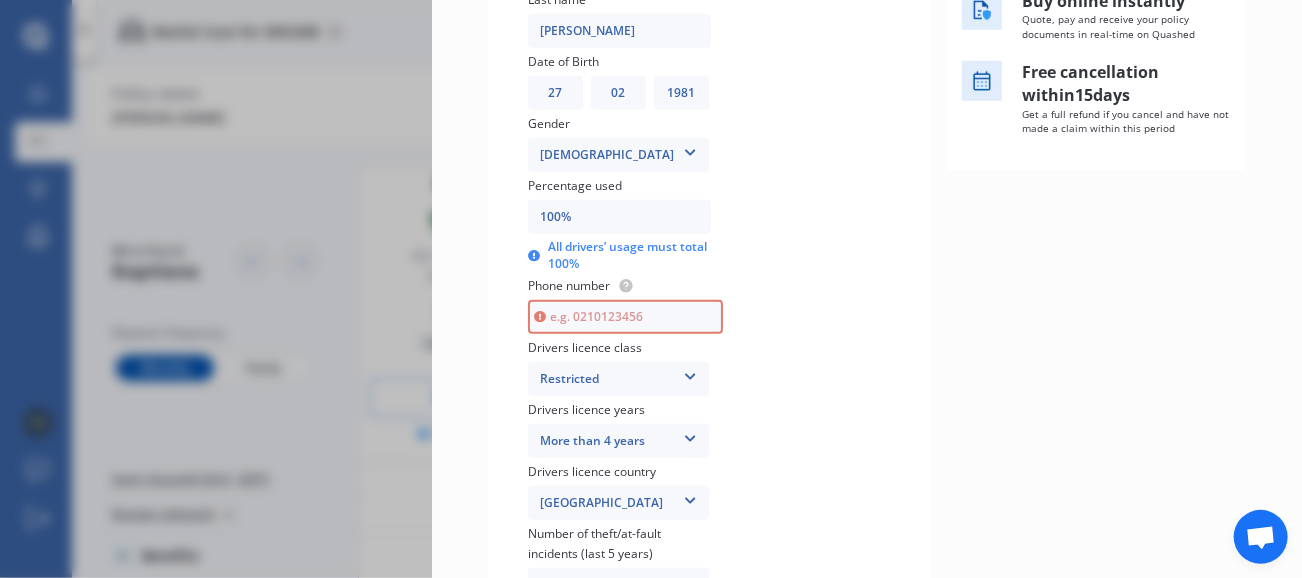 click at bounding box center (625, 317) 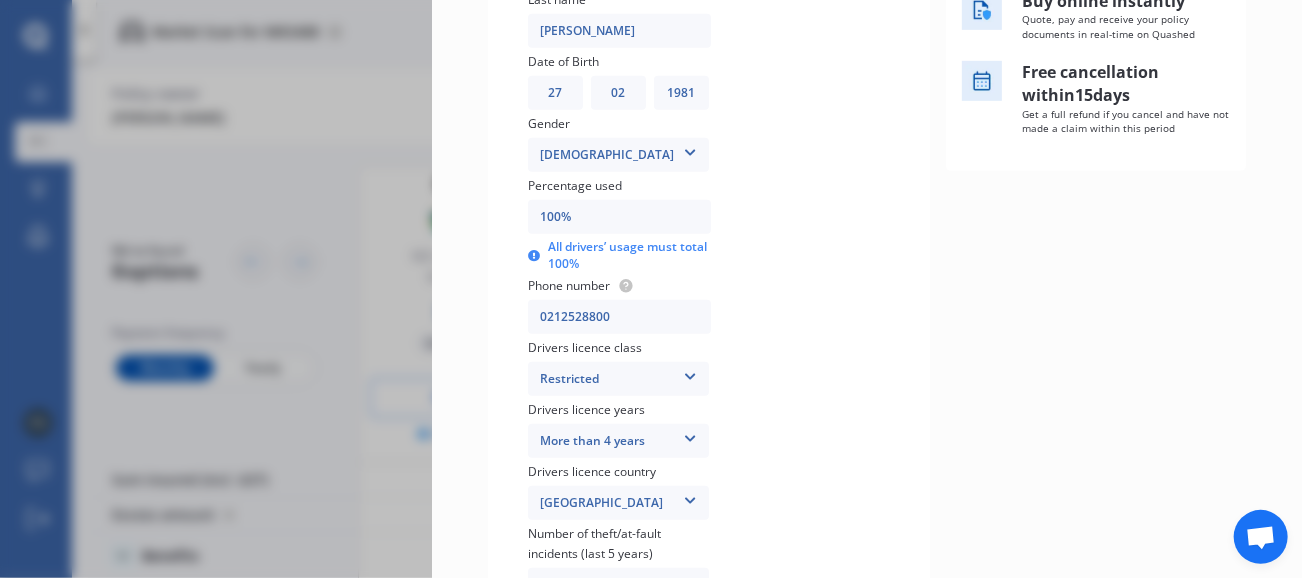 type on "0212528800" 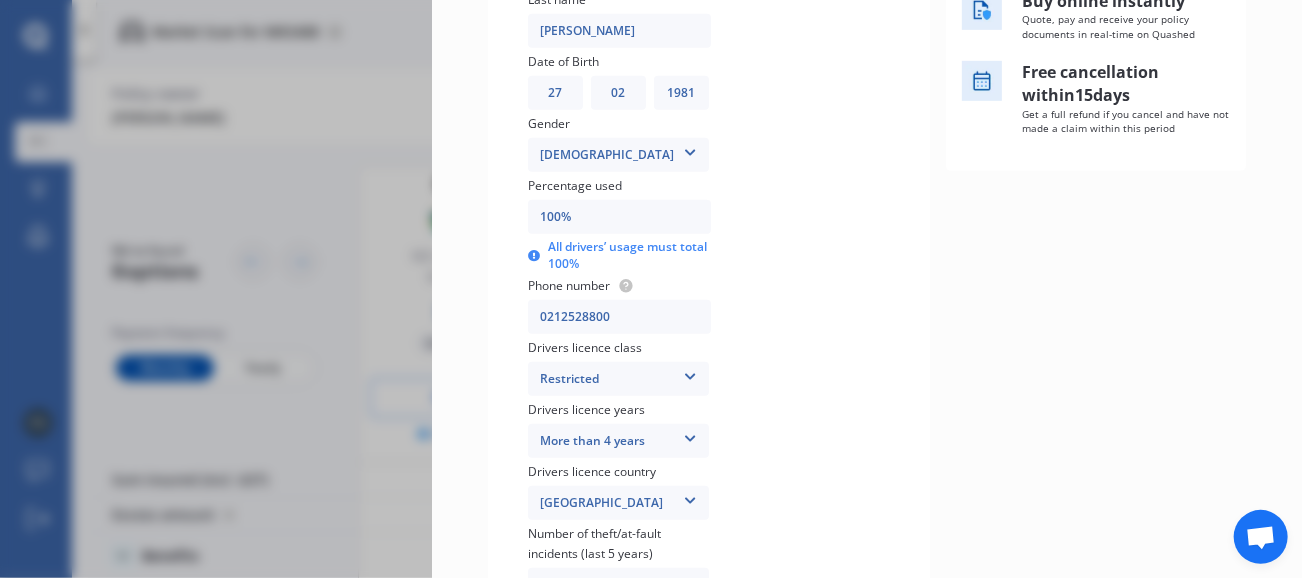 click on "Add another  driver" at bounding box center [811, 253] 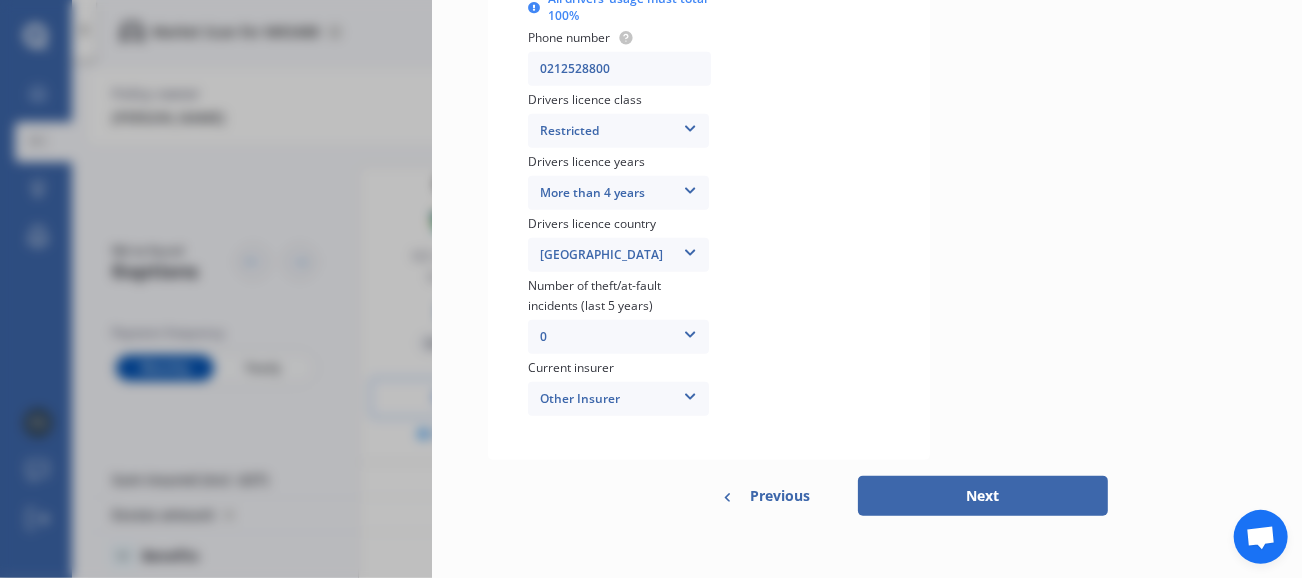 click on "Next" at bounding box center (983, 496) 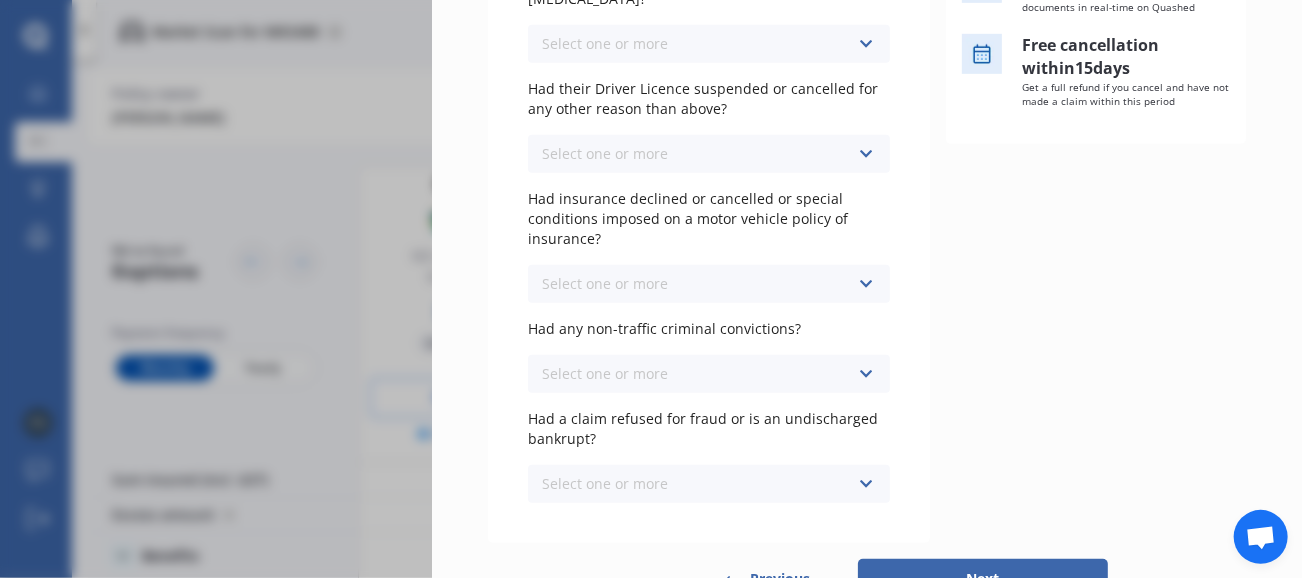 scroll, scrollTop: 0, scrollLeft: 0, axis: both 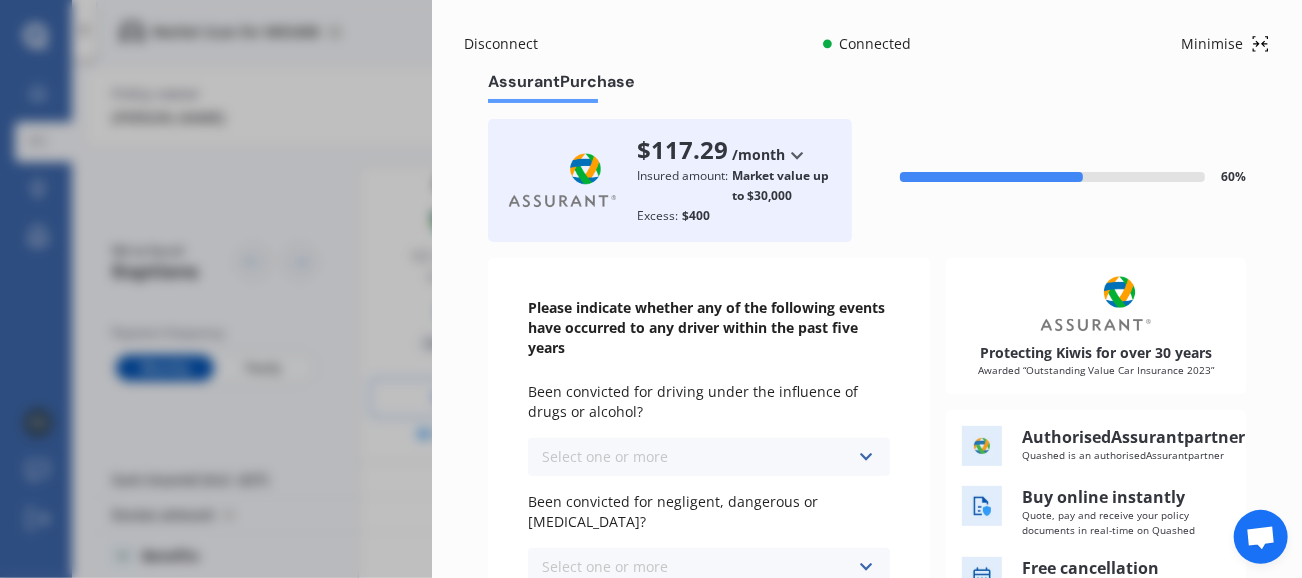 click at bounding box center (865, 457) 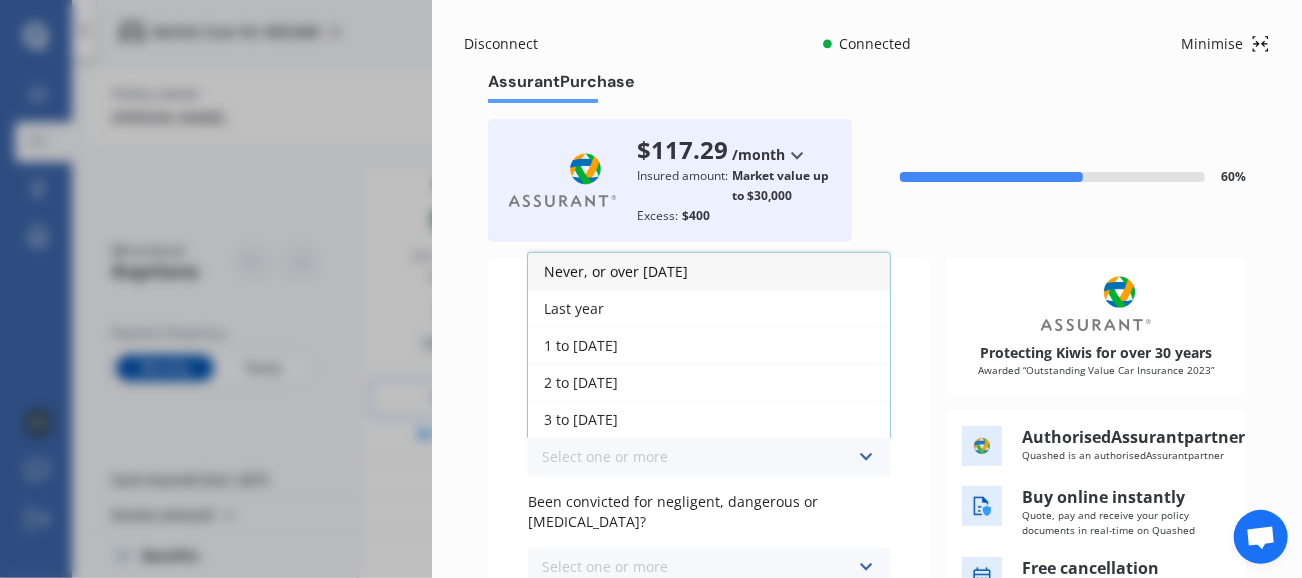 click on "Never, or over 5 years ago" at bounding box center (616, 271) 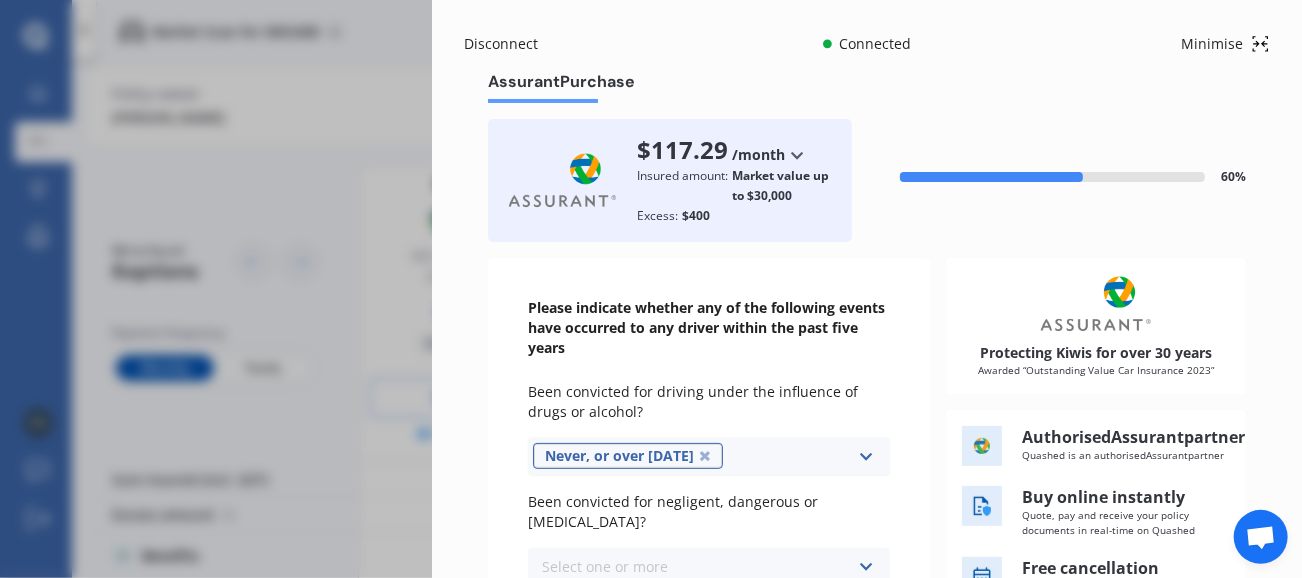 click on "Yearly Monthly $117.29 / mo Assurant  Purchase $117.29 /month /year /month Insured amount: Market value up to $30,000 Excess: $400 60 % Please indicate whether any of the following events have occurred to any driver within the past five years Been convicted for driving under the influence of drugs or alcohol? Never, or over 5 years ago Select one or more Last year 1 to 2 years ago 2 to 3 years ago 3 to 5 years ago Been convicted for negligent, dangerous or reckless driving? Select one or more Never, or over 5 years ago Last year 1 to 2 years ago 2 to 3 years ago 3 to 5 years ago Had their Driver Licence suspended or cancelled for any other reason than above? Select one or more Never, or over 5 years ago Last year 1 to 2 years ago 2 to 3 years ago 3 to 5 years ago Had insurance declined or cancelled or special conditions imposed on a motor vehicle policy of insurance? Select one or more Never, or over 5 years ago Last year 1 to 2 years ago 2 to 3 years ago 3 to 5 years ago Select one or more Last year Assurant" at bounding box center (867, 621) 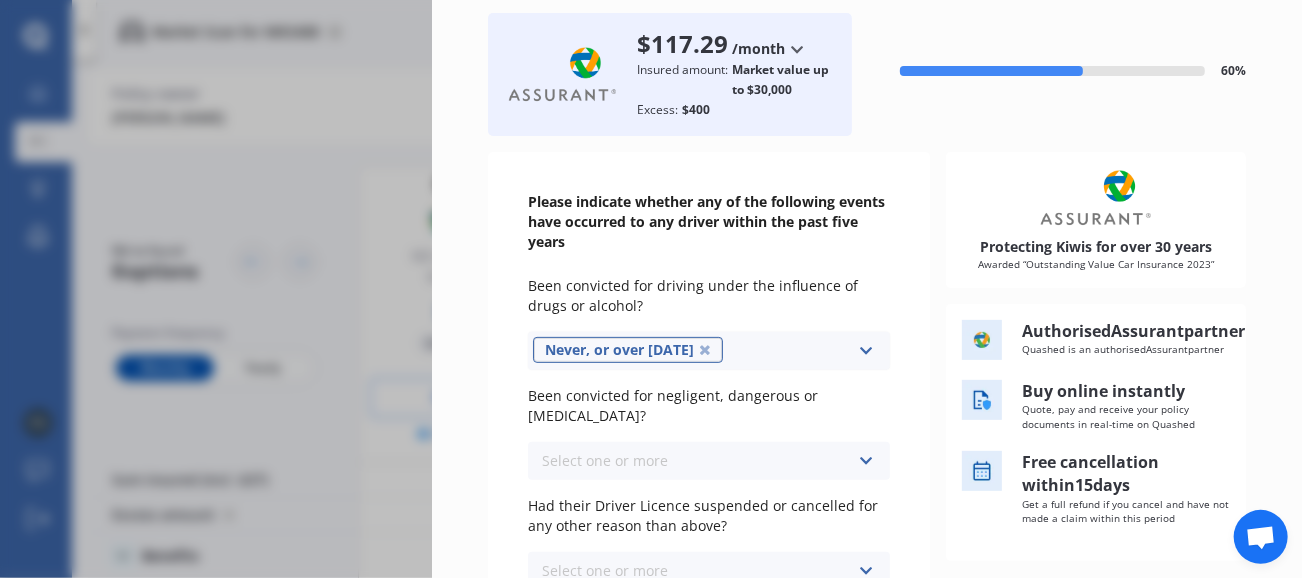scroll, scrollTop: 200, scrollLeft: 0, axis: vertical 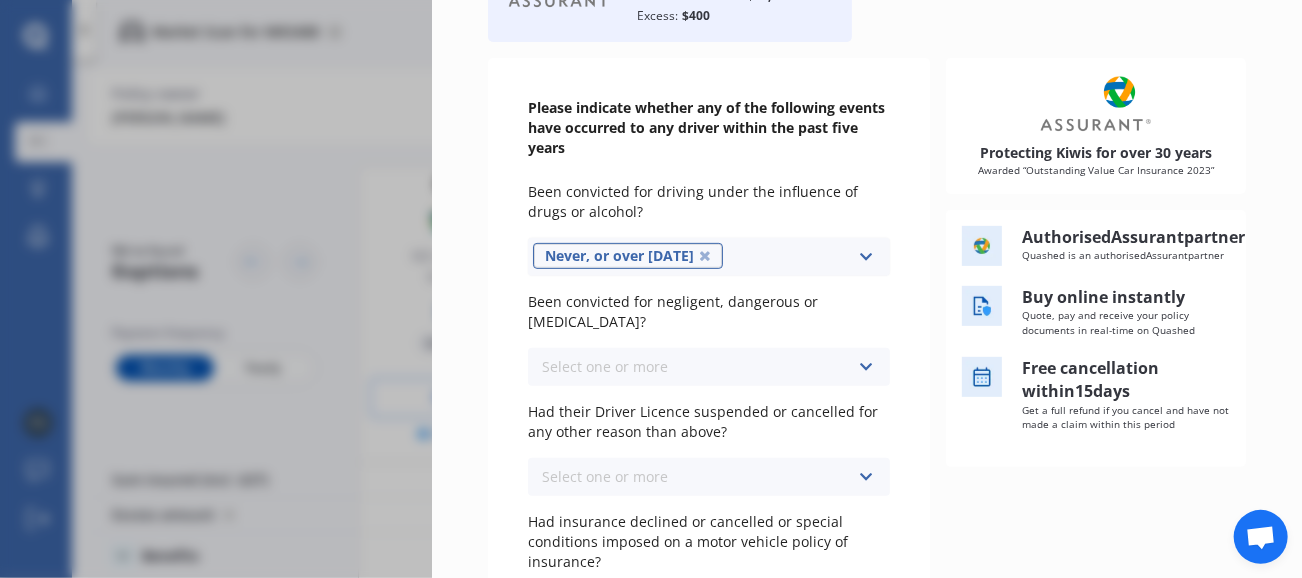 click at bounding box center (865, 367) 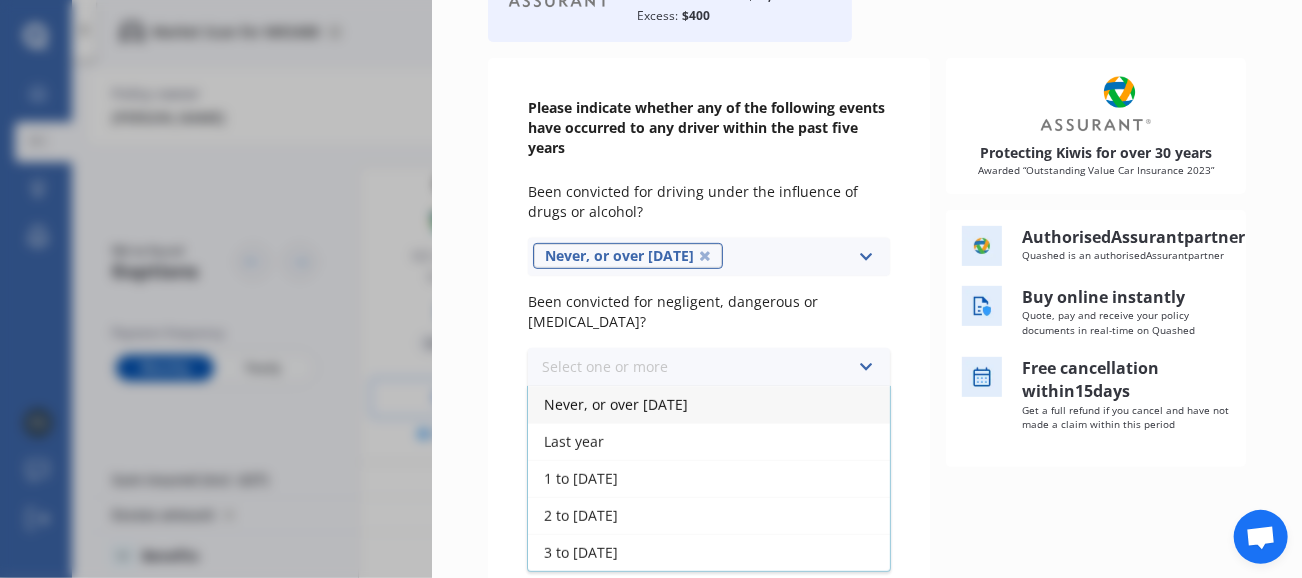 click on "Never, or over 5 years ago" at bounding box center [616, 404] 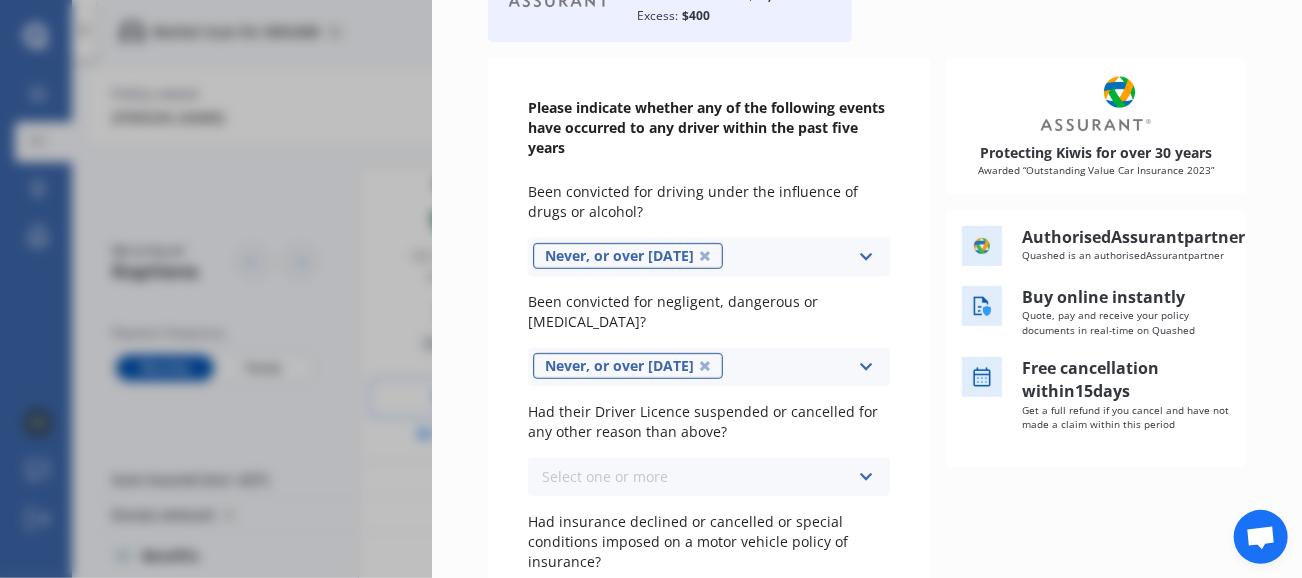 click at bounding box center [865, 477] 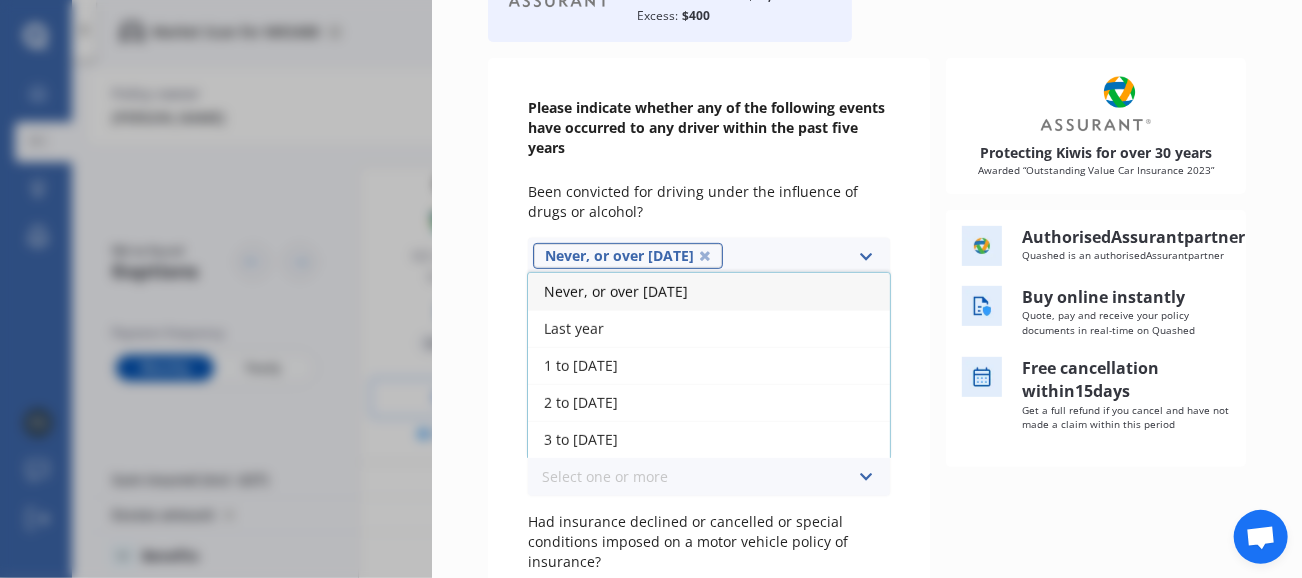 click on "Never, or over 5 years ago" at bounding box center (616, 291) 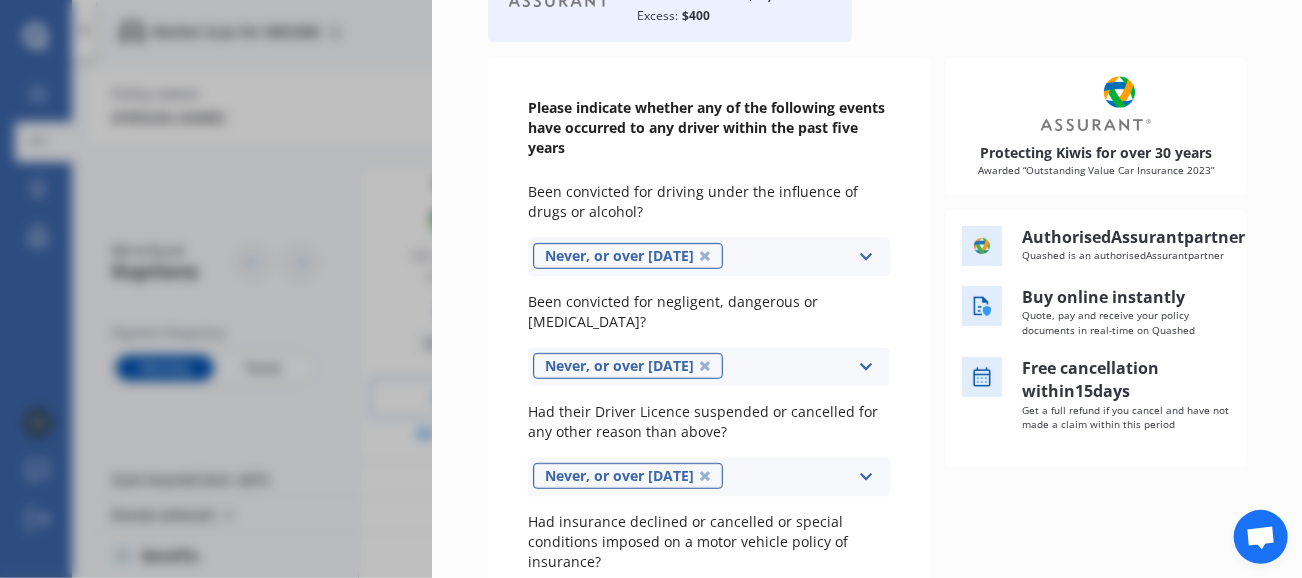 click on "Disconnect Connected Minimise Yearly Monthly $117.29 / mo Assurant  Purchase $117.29 /month /year /month Insured amount: Market value up to $30,000 Excess: $400 60 % Please indicate whether any of the following events have occurred to any driver within the past five years Been convicted for driving under the influence of drugs or alcohol? Never, or over 5 years ago Select one or more Last year 1 to 2 years ago 2 to 3 years ago 3 to 5 years ago Been convicted for negligent, dangerous or reckless driving? Never, or over 5 years ago Select one or more Last year 1 to 2 years ago 2 to 3 years ago 3 to 5 years ago Had their Driver Licence suspended or cancelled for any other reason than above? Never, or over 5 years ago Select one or more Last year 1 to 2 years ago 2 to 3 years ago 3 to 5 years ago Had insurance declined or cancelled or special conditions imposed on a motor vehicle policy of insurance? Select one or more Never, or over 5 years ago Last year 1 to 2 years ago 2 to 3 years ago 3 to 5 years ago 15 Next" at bounding box center [867, 289] 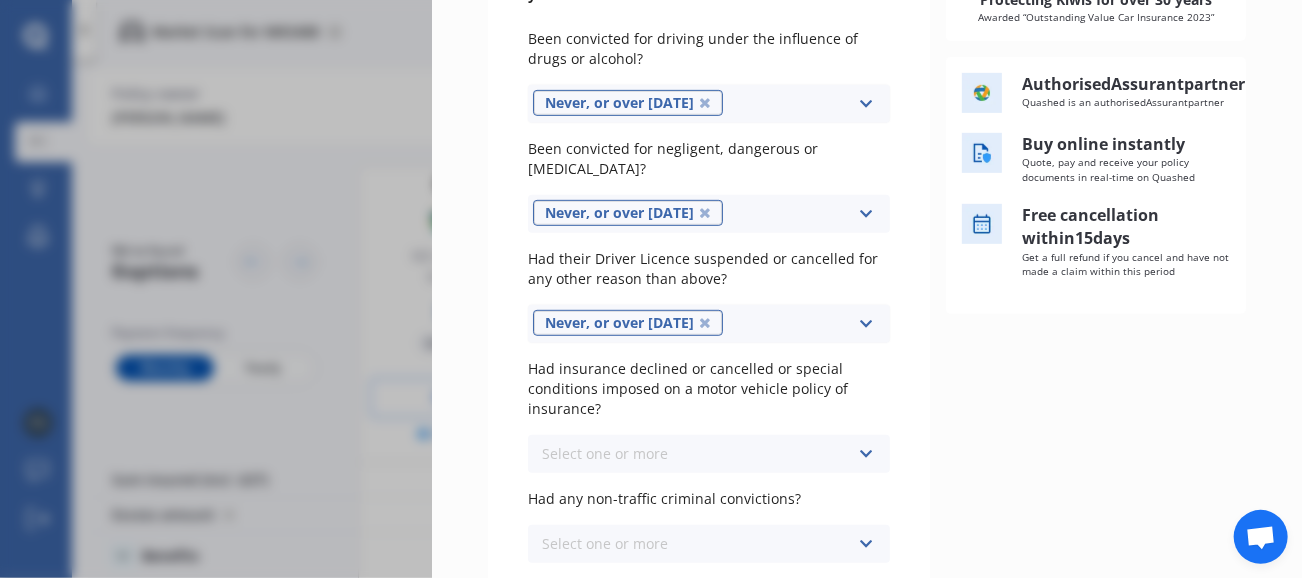 scroll, scrollTop: 400, scrollLeft: 0, axis: vertical 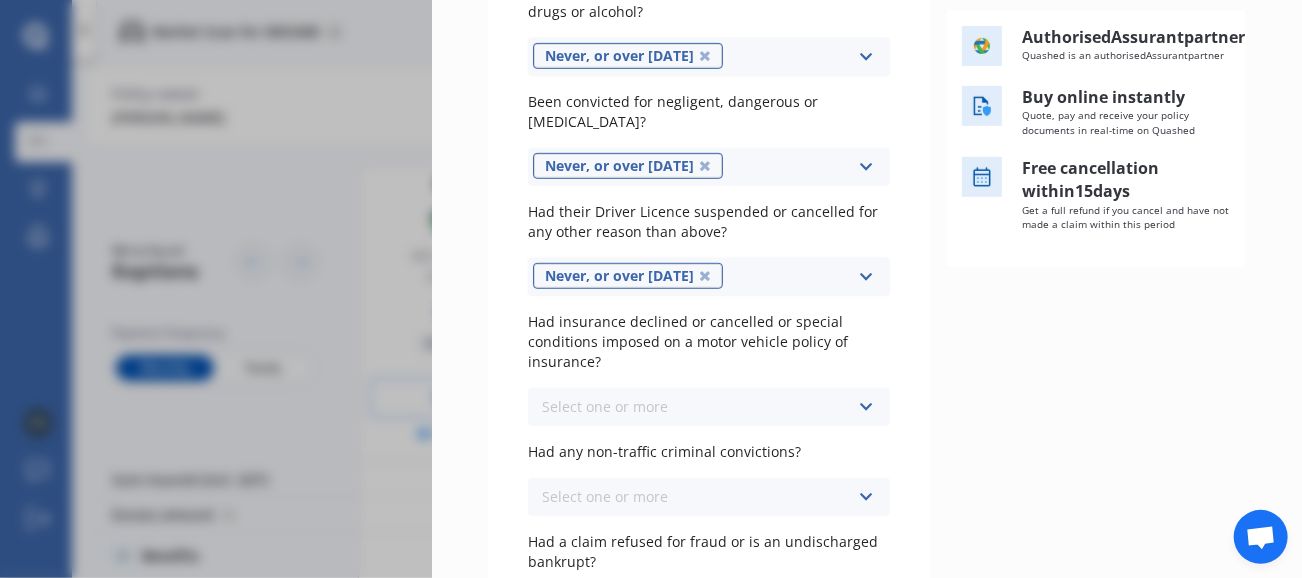 click at bounding box center [865, 407] 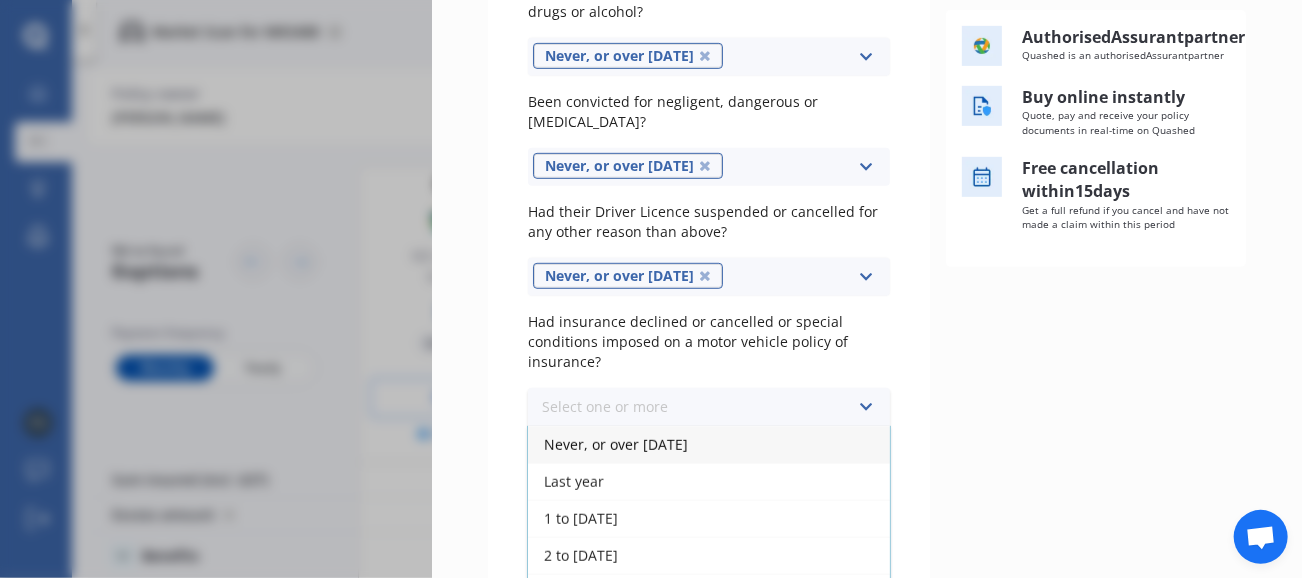click on "Never, or over 5 years ago" at bounding box center (709, 444) 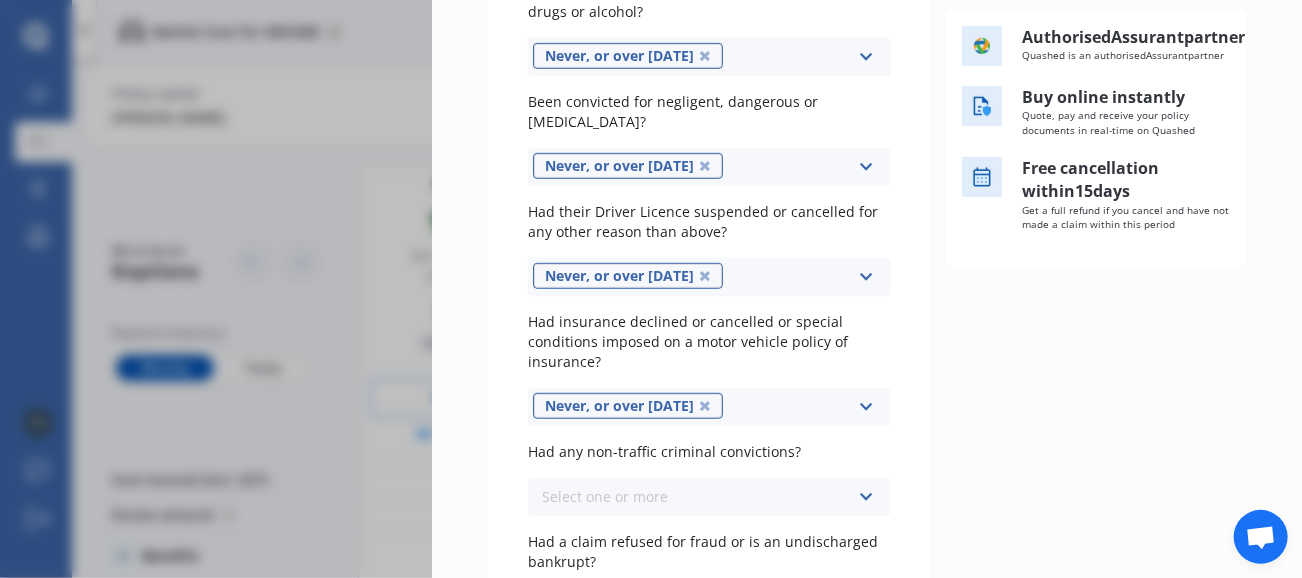 click on "Yearly Monthly $117.29 / mo Assurant  Purchase $117.29 /month /year /month Insured amount: Market value up to $30,000 Excess: $400 60 % Please indicate whether any of the following events have occurred to any driver within the past five years Been convicted for driving under the influence of drugs or alcohol? Never, or over 5 years ago Select one or more Last year 1 to 2 years ago 2 to 3 years ago 3 to 5 years ago Been convicted for negligent, dangerous or reckless driving? Never, or over 5 years ago Select one or more Last year 1 to 2 years ago 2 to 3 years ago 3 to 5 years ago Had their Driver Licence suspended or cancelled for any other reason than above? Never, or over 5 years ago Select one or more Last year 1 to 2 years ago 2 to 3 years ago 3 to 5 years ago Had insurance declined or cancelled or special conditions imposed on a motor vehicle policy of insurance? Never, or over 5 years ago Select one or more Last year 1 to 2 years ago 2 to 3 years ago 3 to 5 years ago Select one or more Last year Assurant" at bounding box center (867, 221) 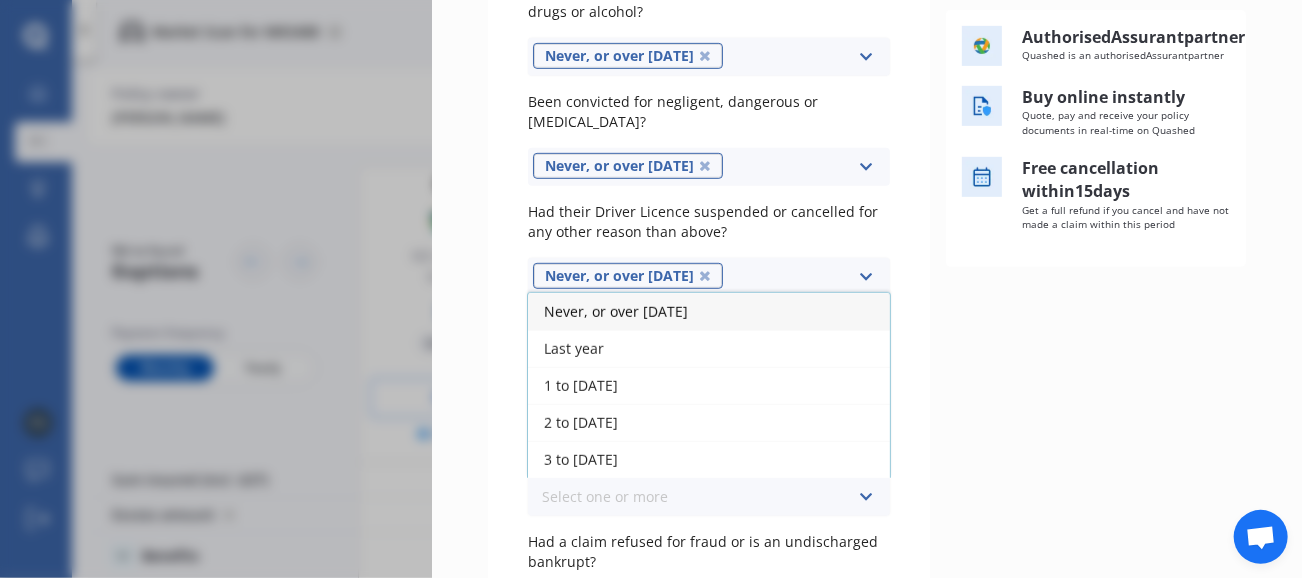 click on "Never, or over 5 years ago" at bounding box center (616, 311) 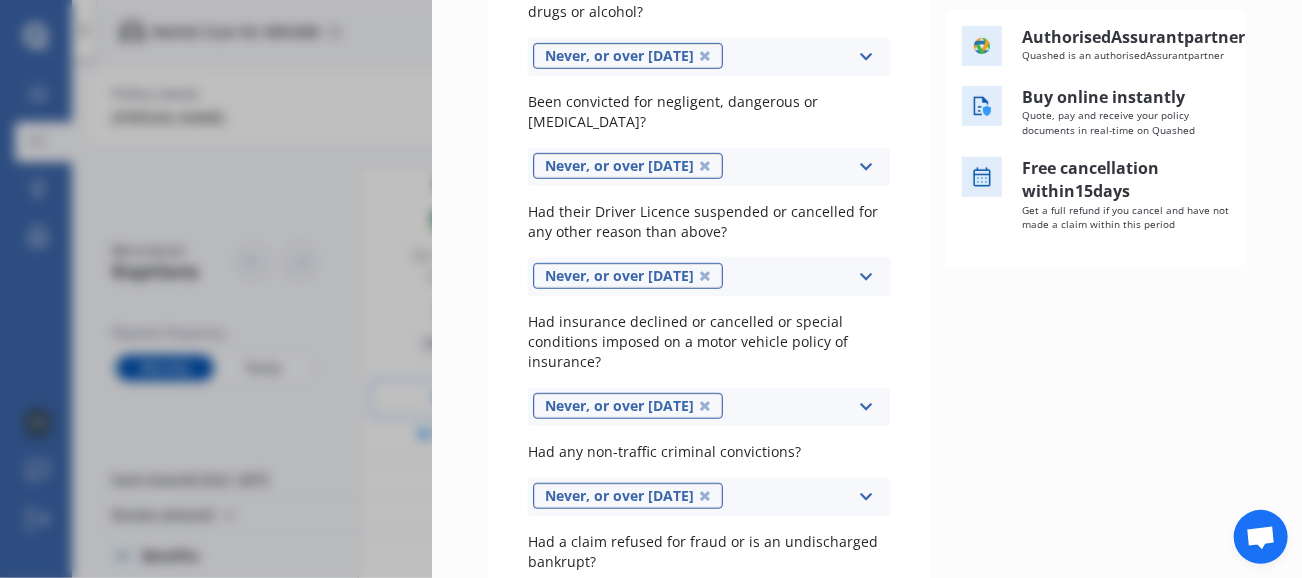 click on "Yearly Monthly $117.29 / mo Assurant  Purchase $117.29 /month /year /month Insured amount: Market value up to $30,000 Excess: $400 60 % Please indicate whether any of the following events have occurred to any driver within the past five years Been convicted for driving under the influence of drugs or alcohol? Never, or over 5 years ago Select one or more Last year 1 to 2 years ago 2 to 3 years ago 3 to 5 years ago Been convicted for negligent, dangerous or reckless driving? Never, or over 5 years ago Select one or more Last year 1 to 2 years ago 2 to 3 years ago 3 to 5 years ago Had their Driver Licence suspended or cancelled for any other reason than above? Never, or over 5 years ago Select one or more Last year 1 to 2 years ago 2 to 3 years ago 3 to 5 years ago Had insurance declined or cancelled or special conditions imposed on a motor vehicle policy of insurance? Never, or over 5 years ago Select one or more Last year 1 to 2 years ago 2 to 3 years ago 3 to 5 years ago Never, or over 5 years ago Last year" at bounding box center [867, 221] 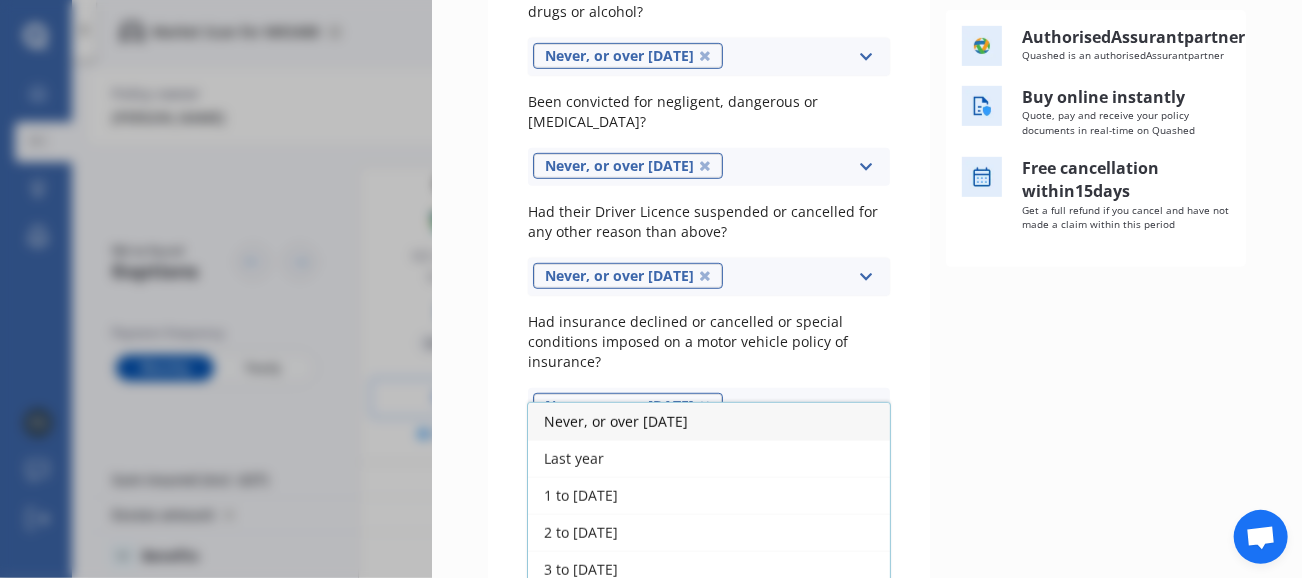 click on "Never, or over 5 years ago" at bounding box center [616, 421] 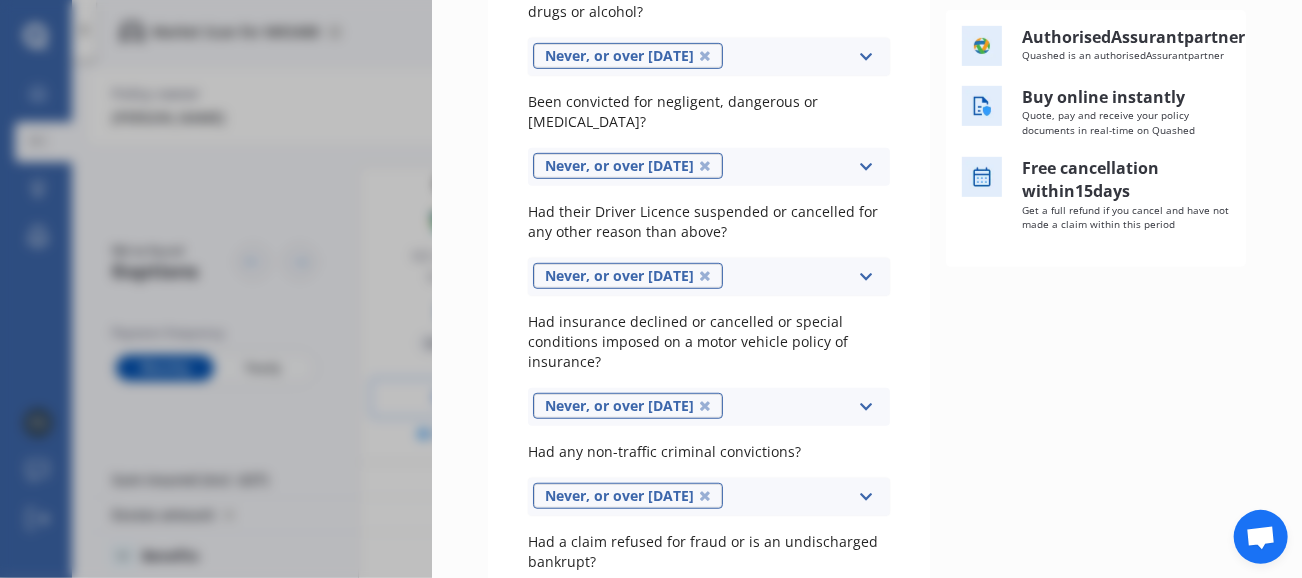 click on "Yearly Monthly $117.29 / mo Assurant  Purchase $117.29 /month /year /month Insured amount: Market value up to $30,000 Excess: $400 60 % Please indicate whether any of the following events have occurred to any driver within the past five years Been convicted for driving under the influence of drugs or alcohol? Never, or over 5 years ago Select one or more Last year 1 to 2 years ago 2 to 3 years ago 3 to 5 years ago Been convicted for negligent, dangerous or reckless driving? Never, or over 5 years ago Select one or more Last year 1 to 2 years ago 2 to 3 years ago 3 to 5 years ago Had their Driver Licence suspended or cancelled for any other reason than above? Never, or over 5 years ago Select one or more Last year 1 to 2 years ago 2 to 3 years ago 3 to 5 years ago Had insurance declined or cancelled or special conditions imposed on a motor vehicle policy of insurance? Never, or over 5 years ago Select one or more Last year 1 to 2 years ago 2 to 3 years ago 3 to 5 years ago Never, or over 5 years ago Last year" at bounding box center (867, 221) 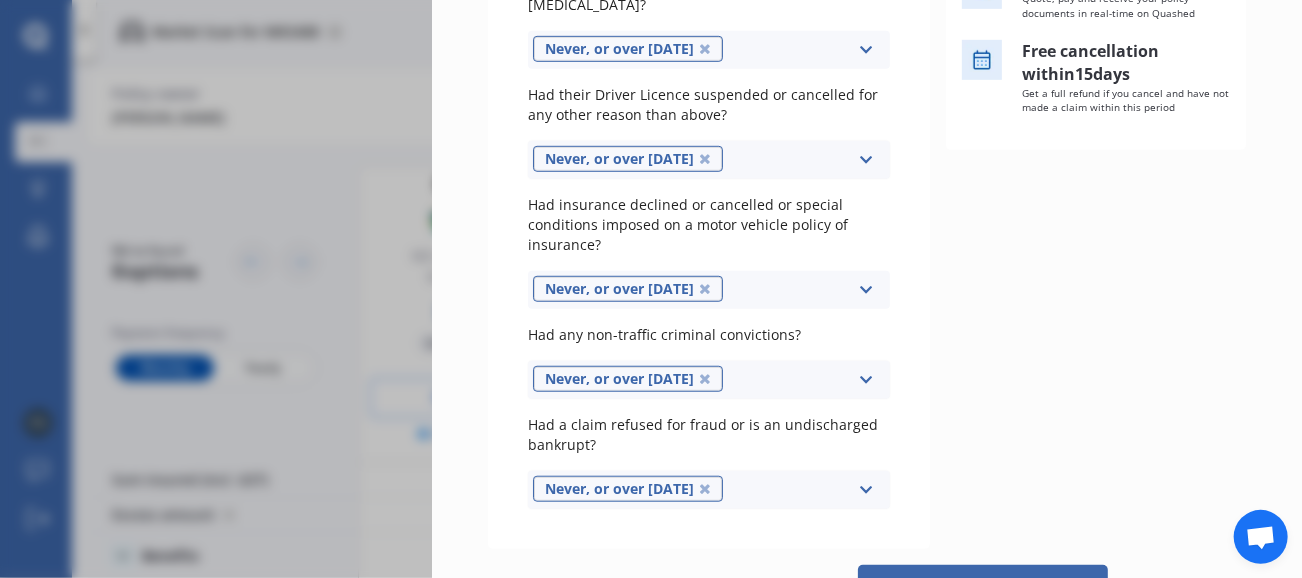 scroll, scrollTop: 523, scrollLeft: 0, axis: vertical 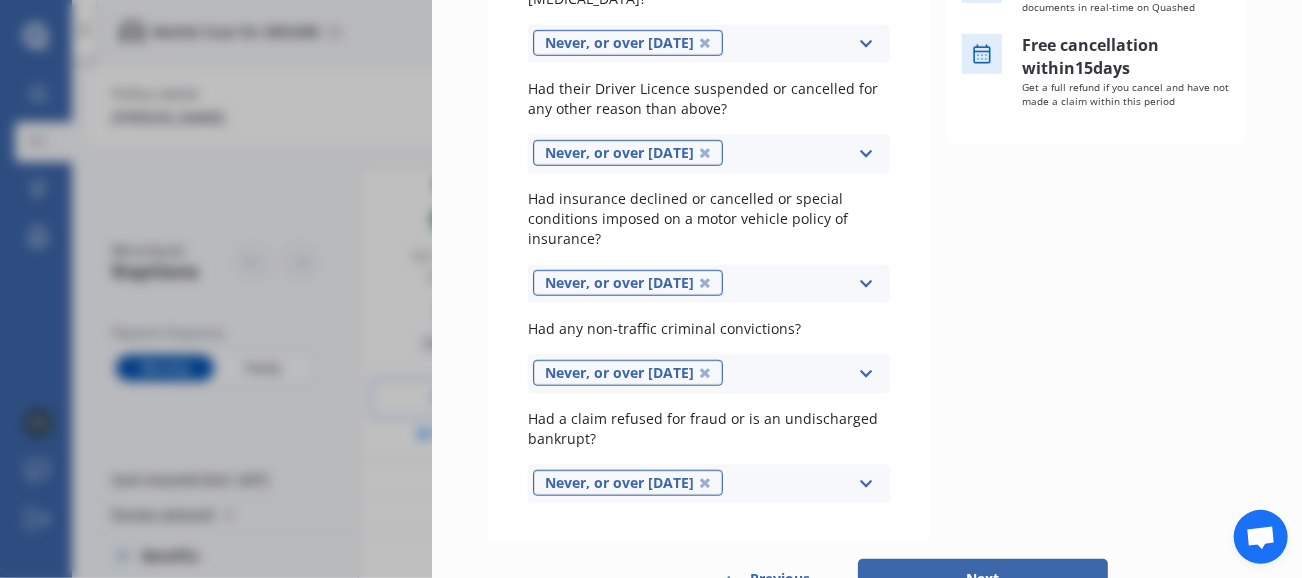 click on "Next" at bounding box center (983, 579) 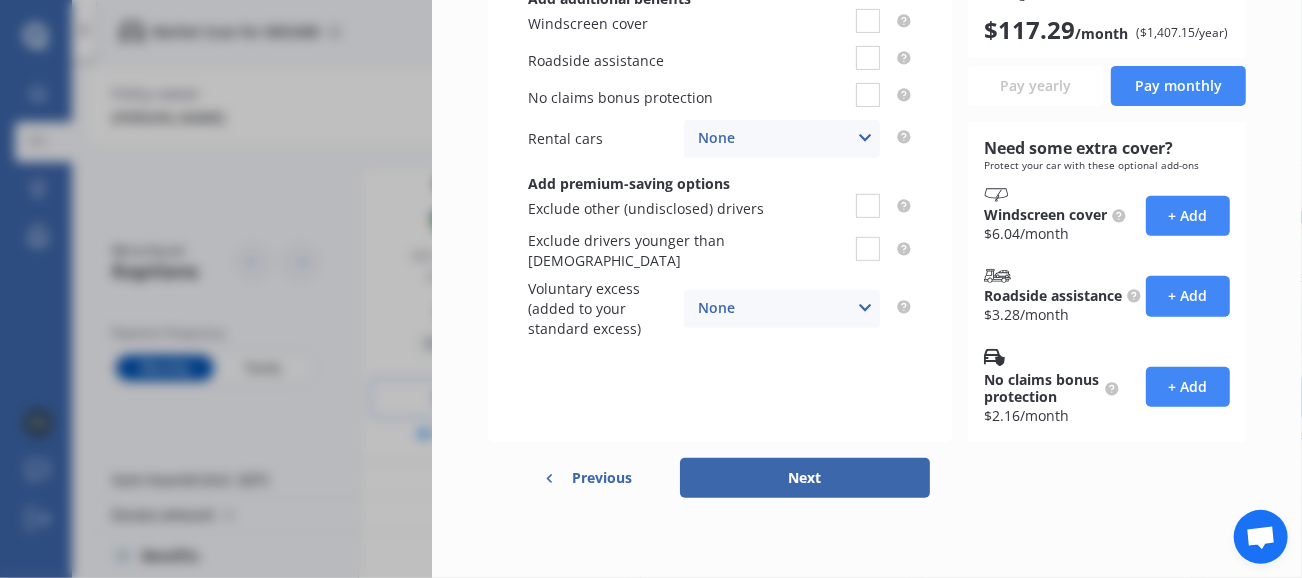 scroll, scrollTop: 0, scrollLeft: 0, axis: both 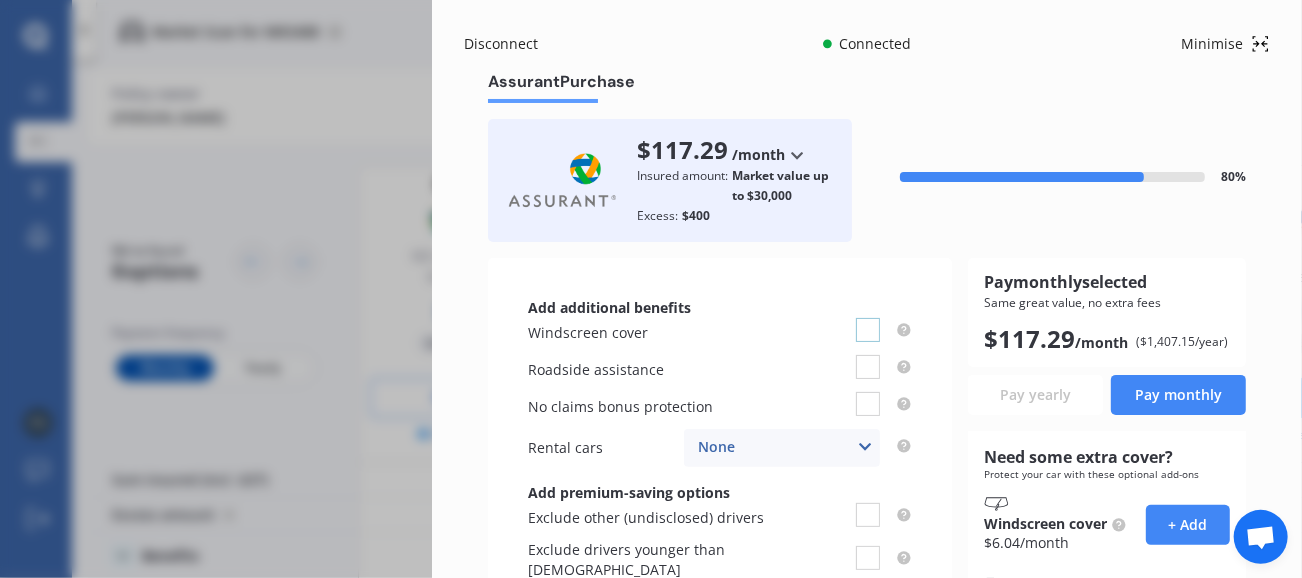 click at bounding box center [868, 318] 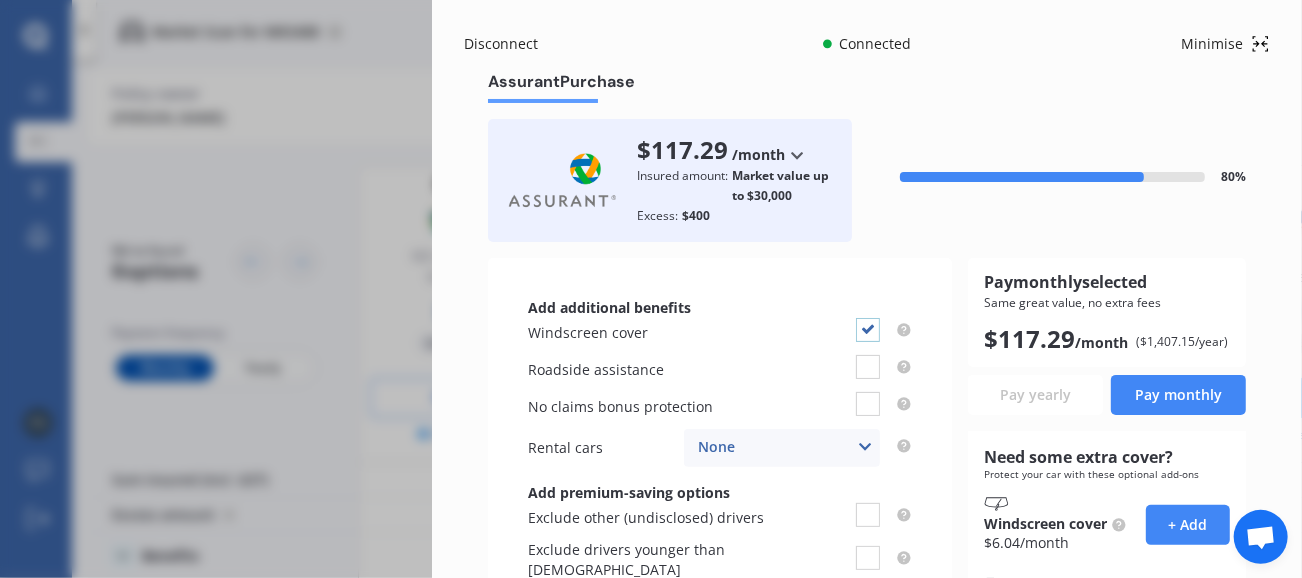 checkbox on "true" 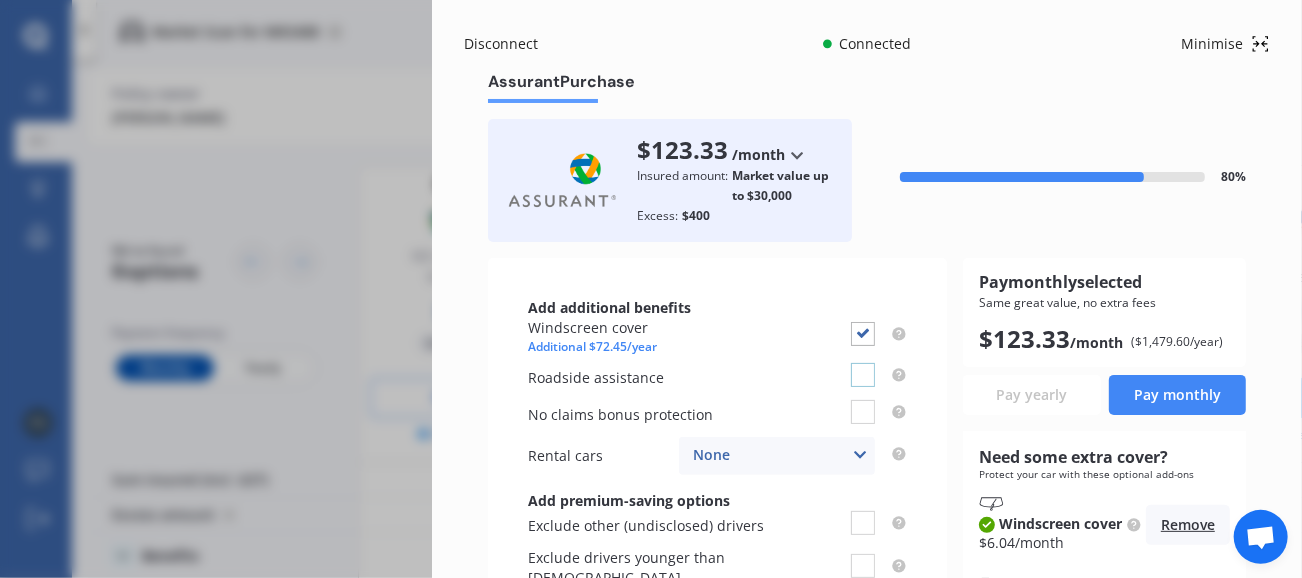 click at bounding box center (863, 363) 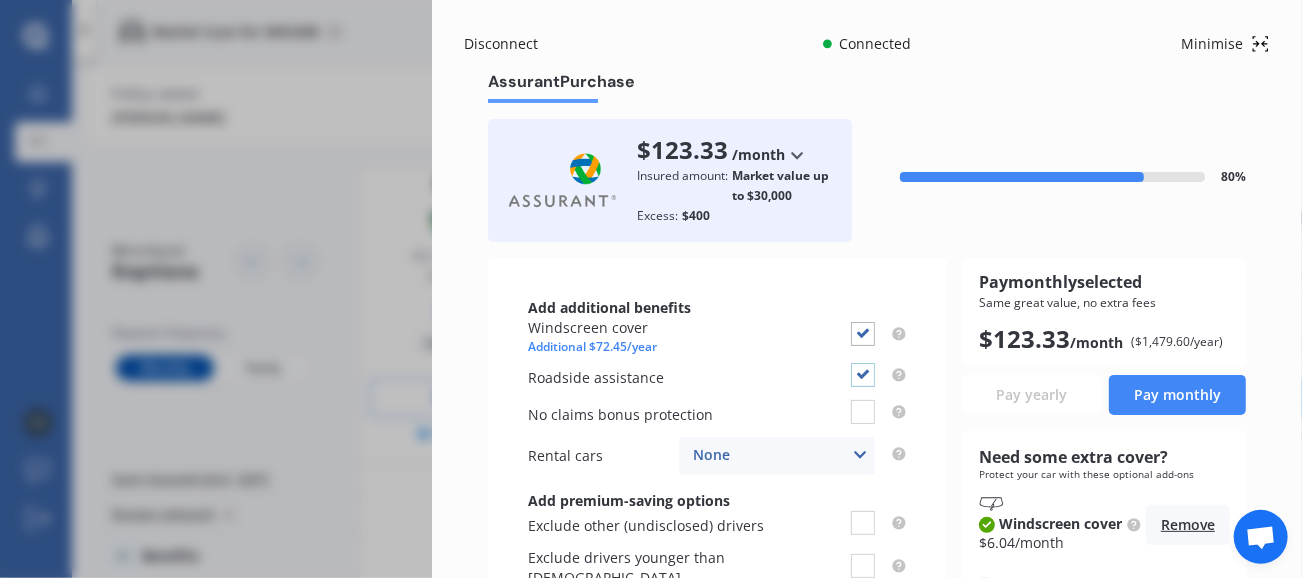 checkbox on "true" 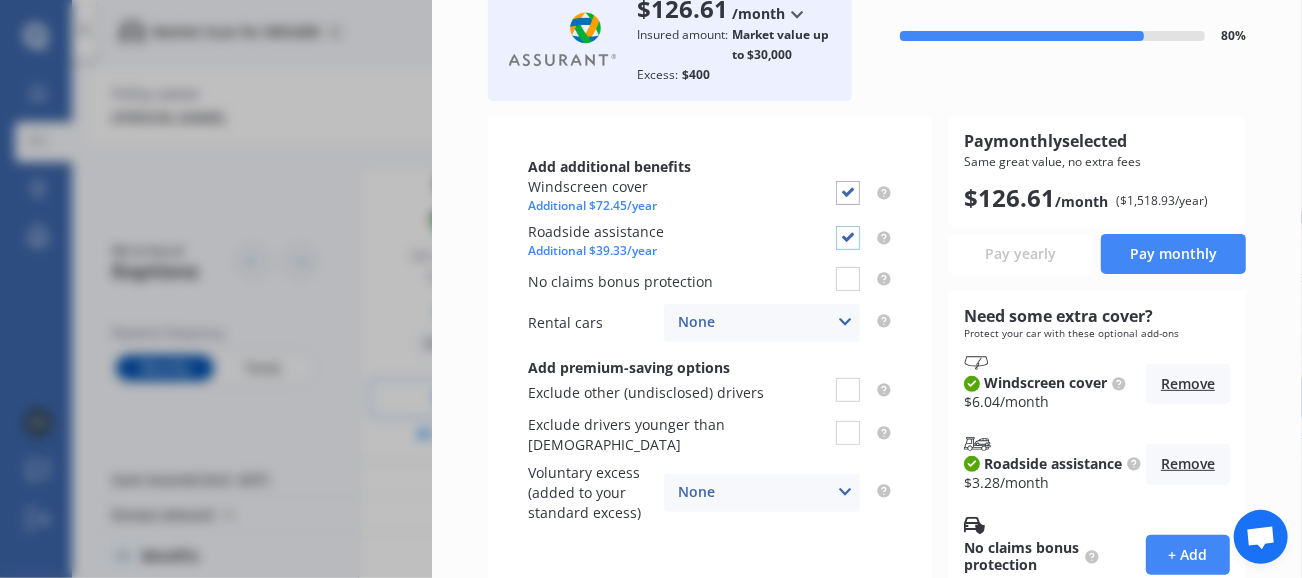 scroll, scrollTop: 200, scrollLeft: 0, axis: vertical 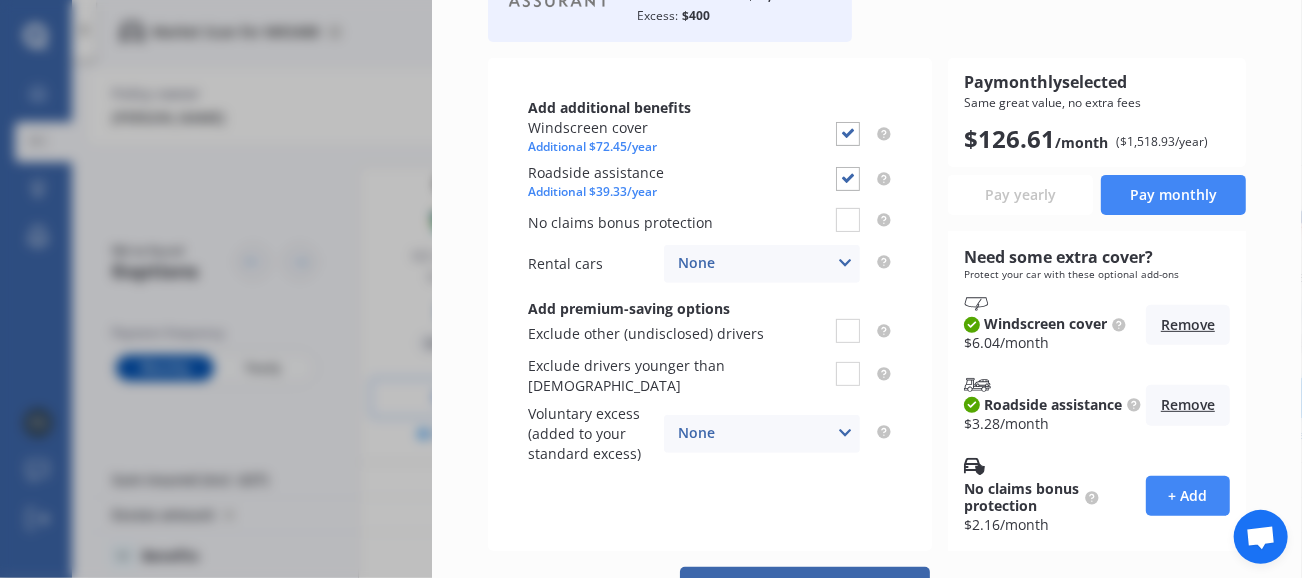 click at bounding box center [845, 263] 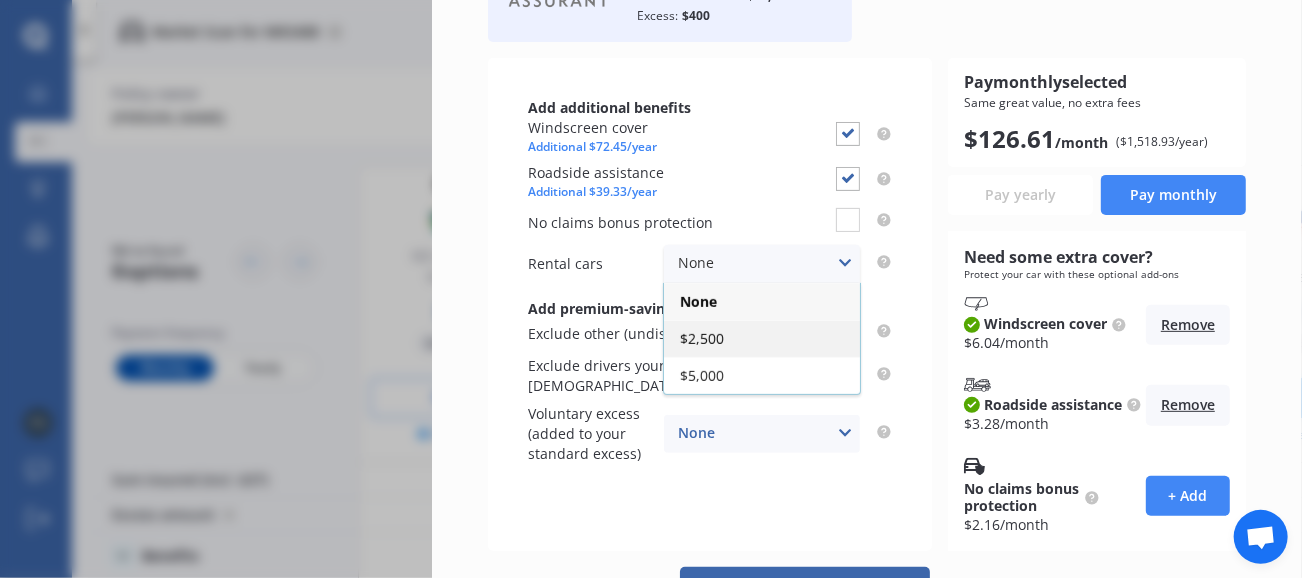 click on "$2,500" at bounding box center (762, 338) 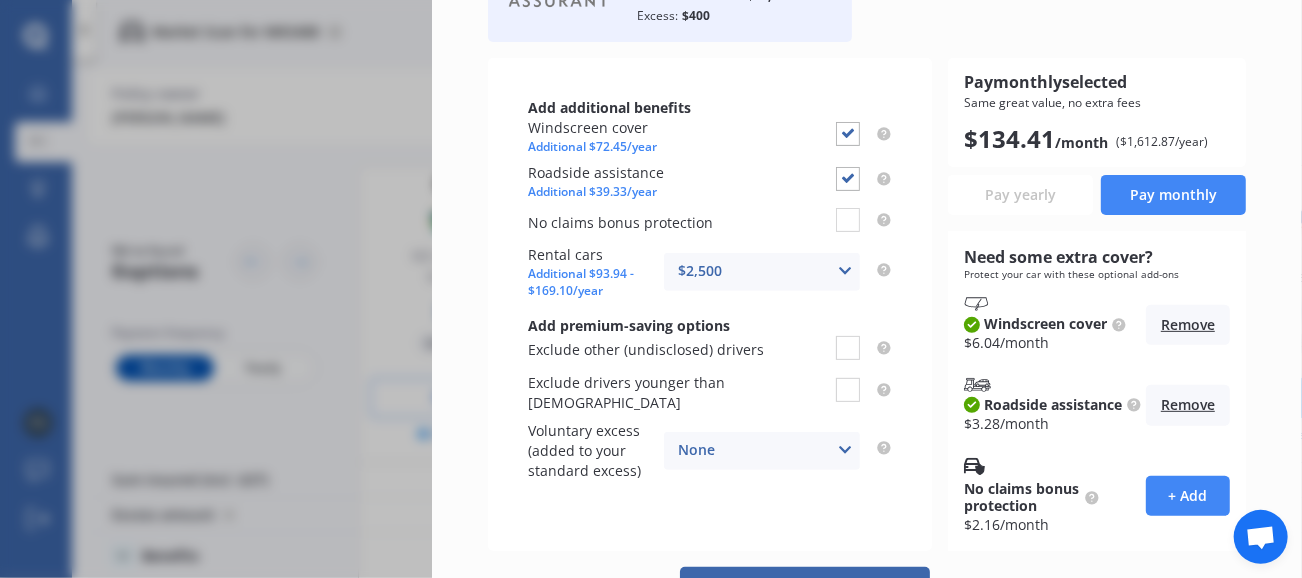 click on "Yearly Monthly $134.41 / mo Assurant  Purchase $134.41 /month /year /month Insured amount: Market value up to $30,000 Excess: $400 80 % Add additional benefits Windscreen cover  Additional $72.45/year Roadside assistance  Additional $39.33/year No claims bonus protection  Rental cars  Additional $93.94 - $169.10/year $2,500 None $2,500 $5,000 Add premium-saving options Exclude other (undisclosed) drivers  Exclude drivers younger than 25 years old  Voluntary excess (added to your standard excess)  None None $500 $1,000 Pay  monthly  selected Same great value, no extra fees $ 134.41 /month ($ 1,612.87 /year) Pay yearly Pay monthly Need some extra cover? Protect your car with these optional add-ons Windscreen cover $ 6.04 /month Remove Roadside assistance $ 3.28 /month Remove No claims bonus protection $ 2.16 /month + Add Previous Next Connecting you in real-time to complete your purchase with... Go to  Protecta" at bounding box center (867, 263) 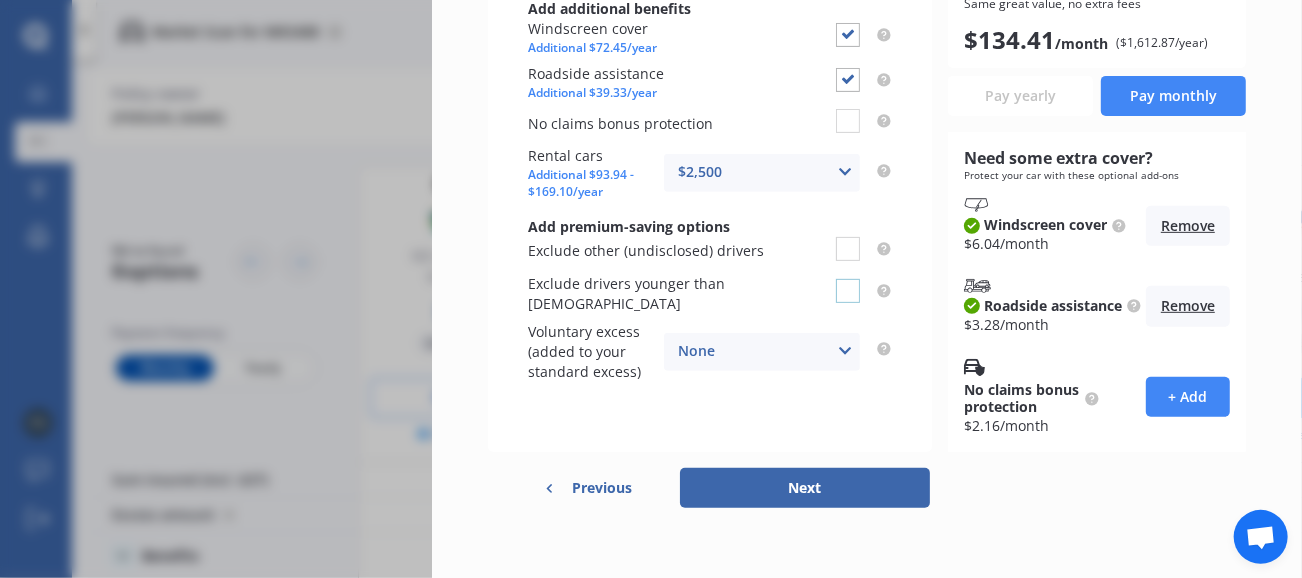 click at bounding box center [848, 279] 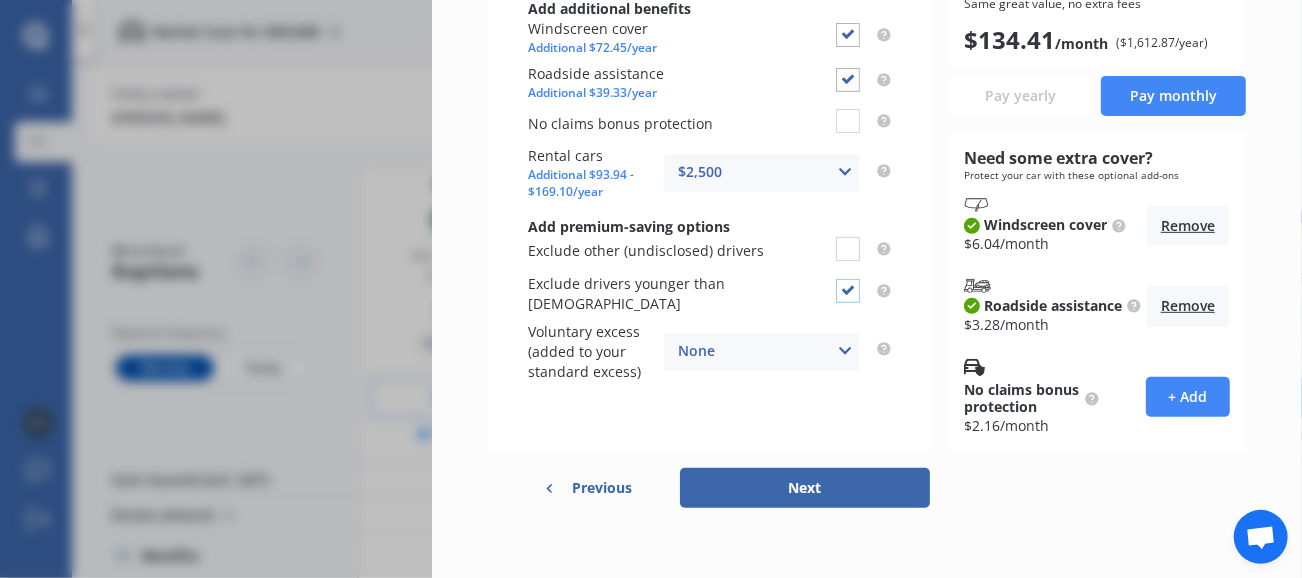 checkbox on "true" 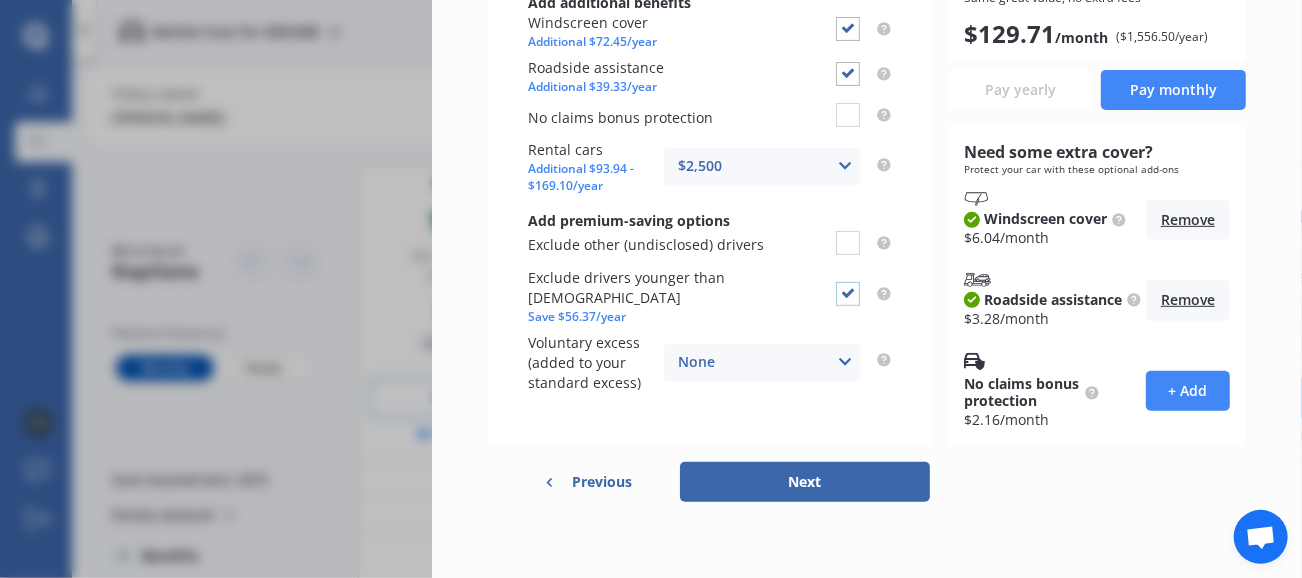 scroll, scrollTop: 307, scrollLeft: 0, axis: vertical 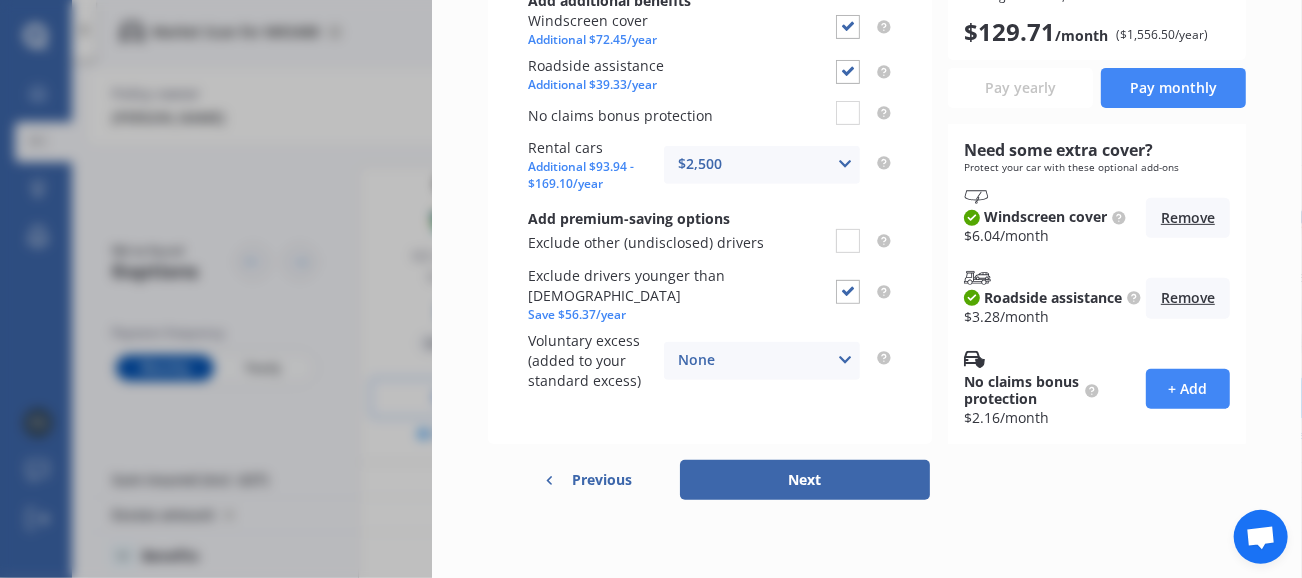 click on "Next" at bounding box center (805, 480) 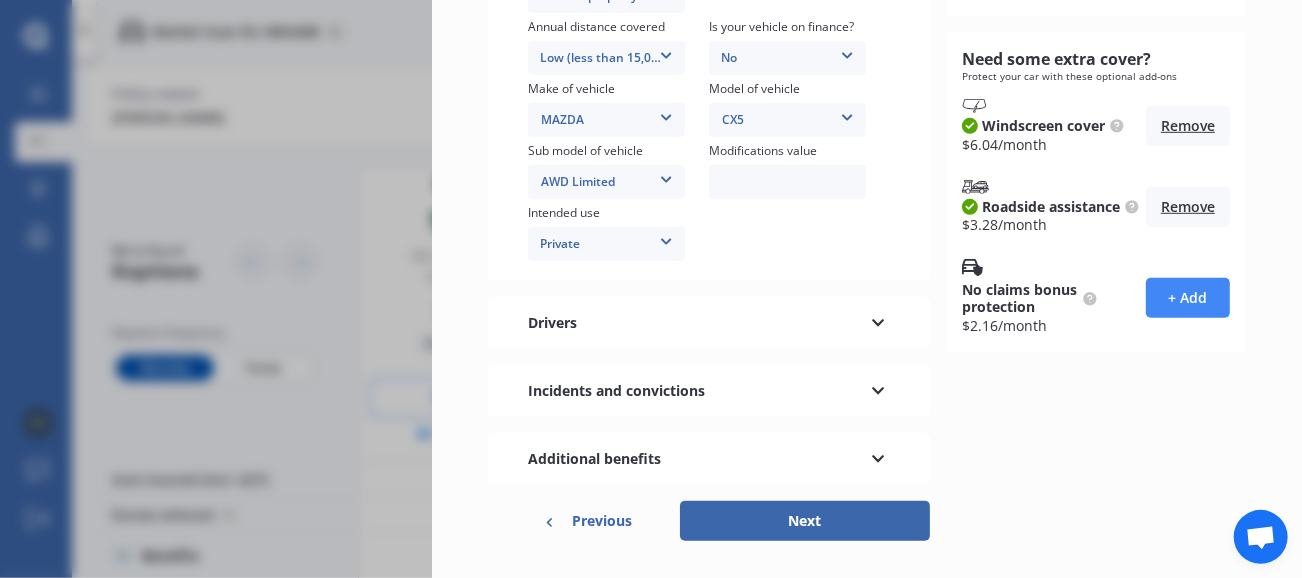 scroll, scrollTop: 0, scrollLeft: 0, axis: both 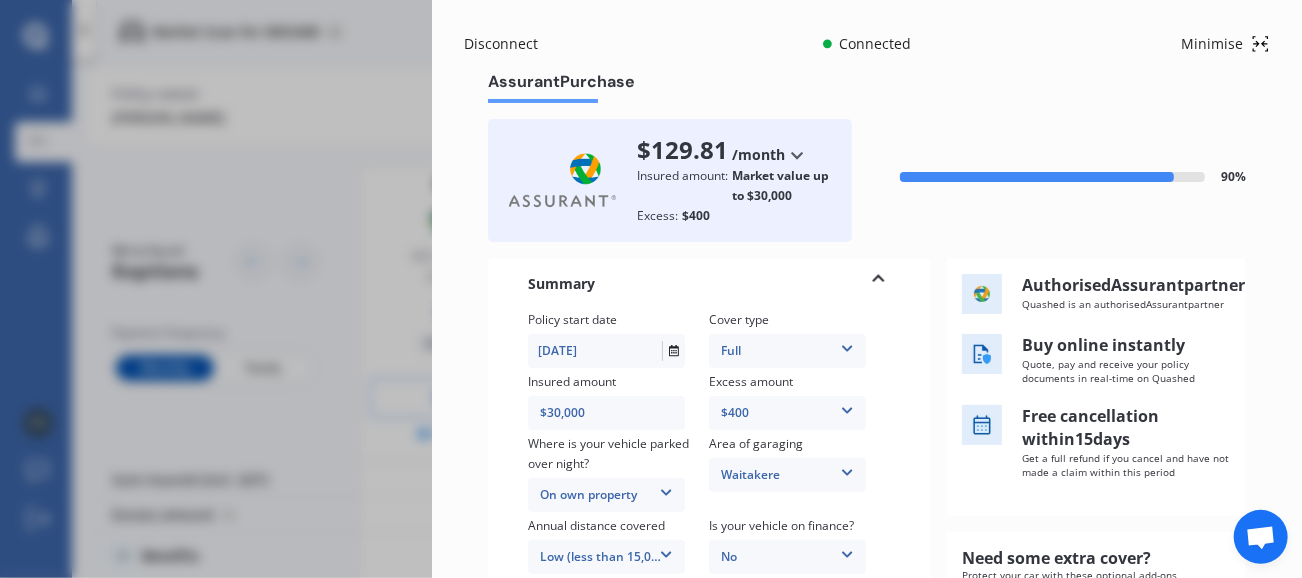 click on "Disconnect Connected Minimise Yearly Monthly $129.81 / mo Assurant  Purchase $129.81 /month /year /month Insured amount: Market value up to $30,000 Excess: $400 90 % Need some extra cover? Protect your car with these optional add-ons Windscreen cover $ 6.04 /month Remove Roadside assistance $ 3.28 /month Remove No claims bonus protection $ 2.16 /month + Add Summary Policy start date 10/07/2025 Cover type Full 3rd Party Full Insured amount $30,000 Excess amount $400 $400 $900 $1,400 Where is your vehicle parked over night? On own property In a garage On own property On street or road Area of garaging Waitakere Auckland City Auckland West Country / Rodney / Gulf Islands Bay Of Plenty Canterbury Hawkes Bay Howick / Pakuranga / Beachlands Manawatu / Wanganui Manukau City Marlborough Nelson North Shore Northland Otago Poverty Bay Pukekohe / Franklin Southland Taranaki Waikato Wairarapa Waitakere Wellington West Coast Annual distance covered Low (less than 15,000km per year) Low (less than 15,000km per year) No No" at bounding box center [651, 289] 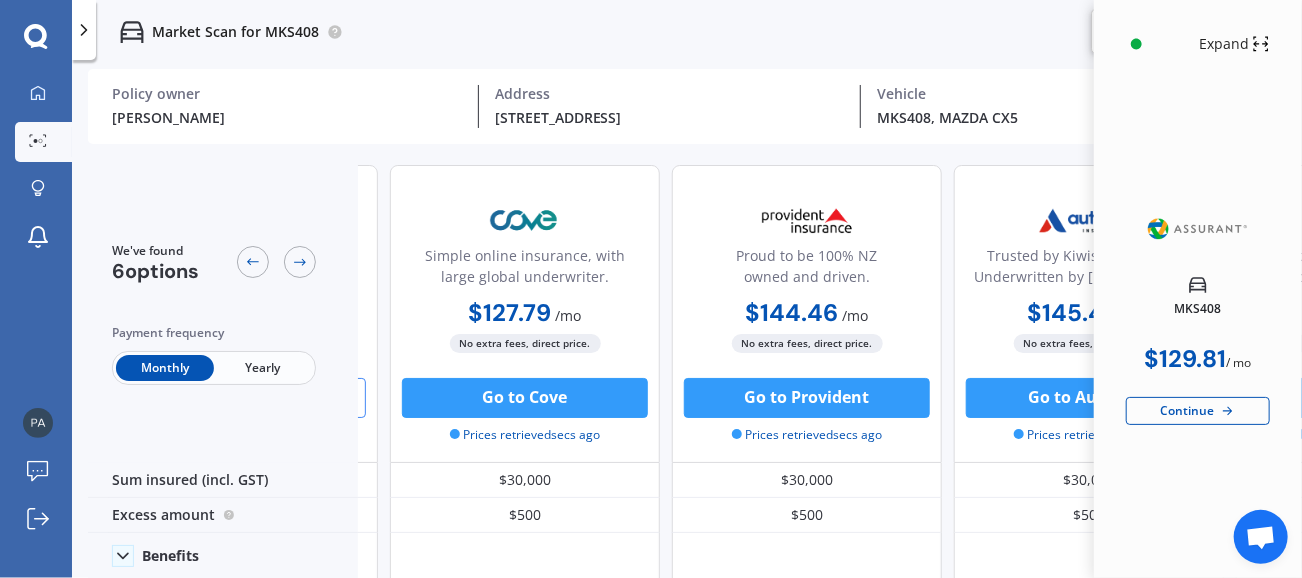 scroll, scrollTop: 0, scrollLeft: 382, axis: horizontal 